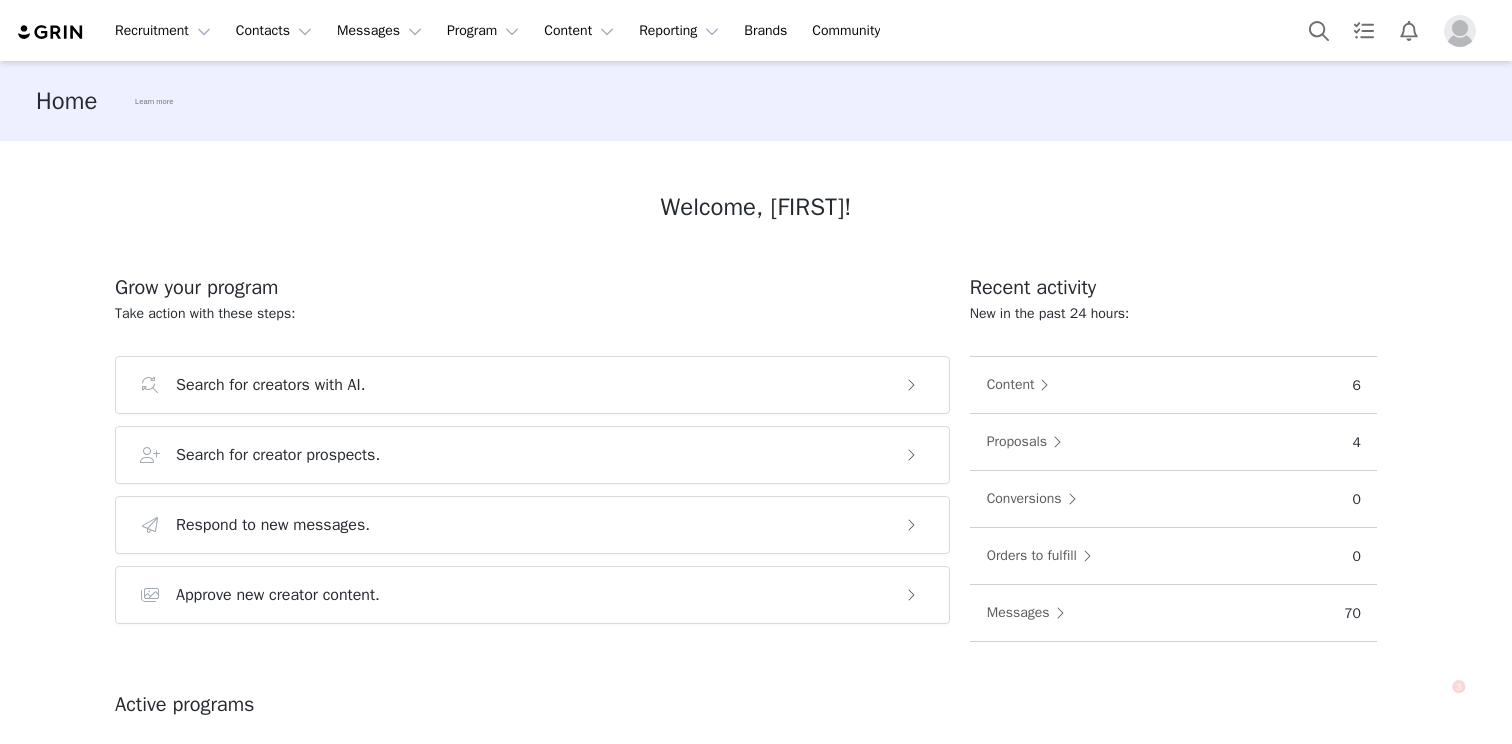scroll, scrollTop: 0, scrollLeft: 0, axis: both 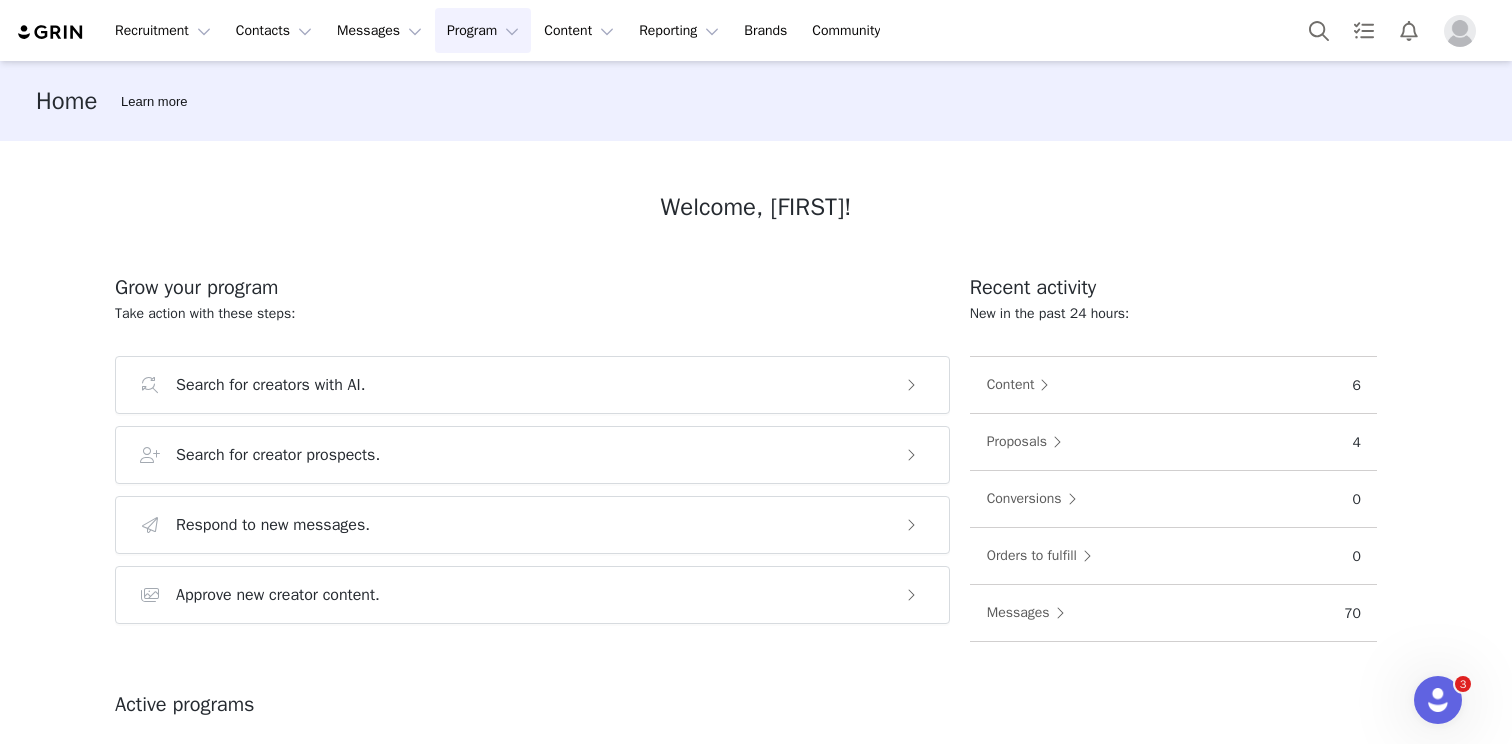 click on "Program Program" at bounding box center [483, 30] 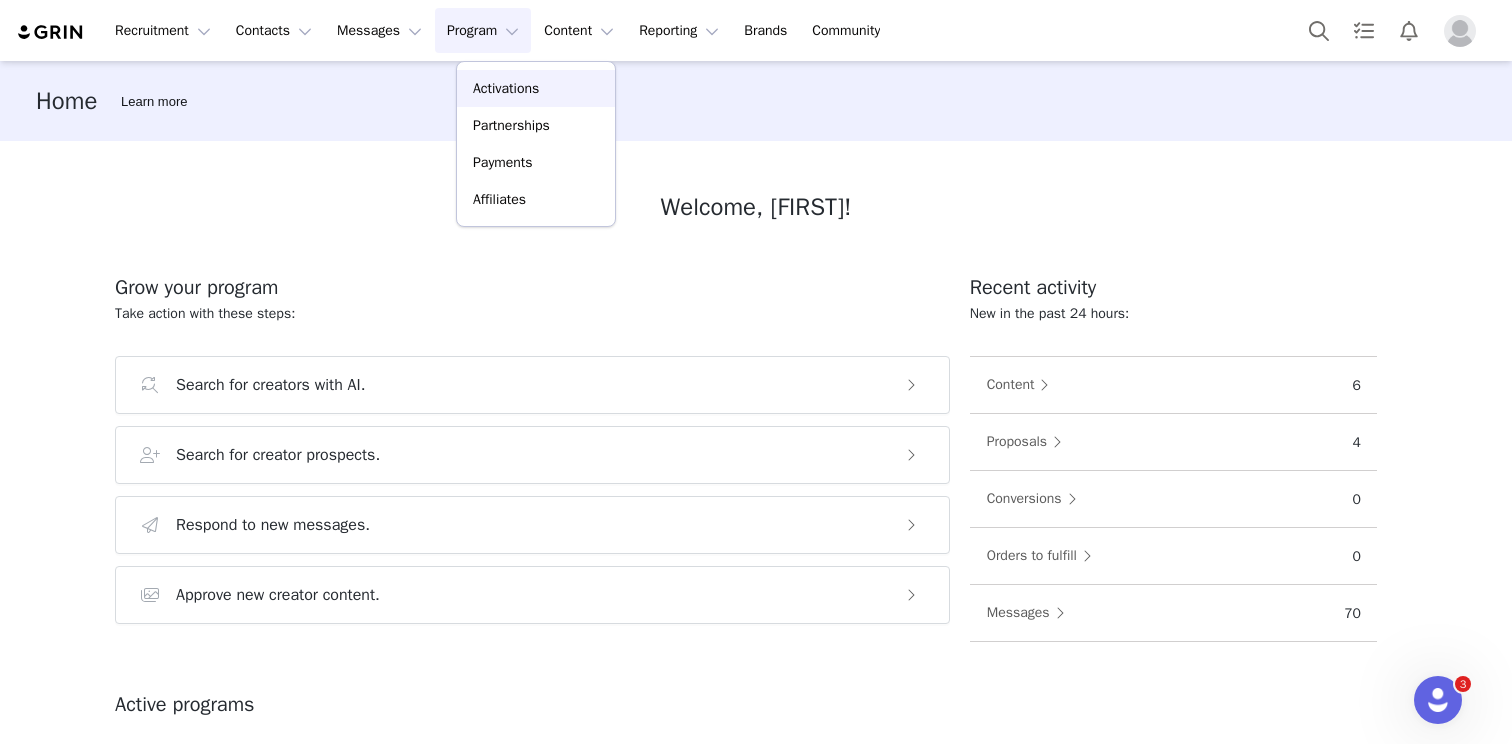 click on "Activations" at bounding box center [506, 88] 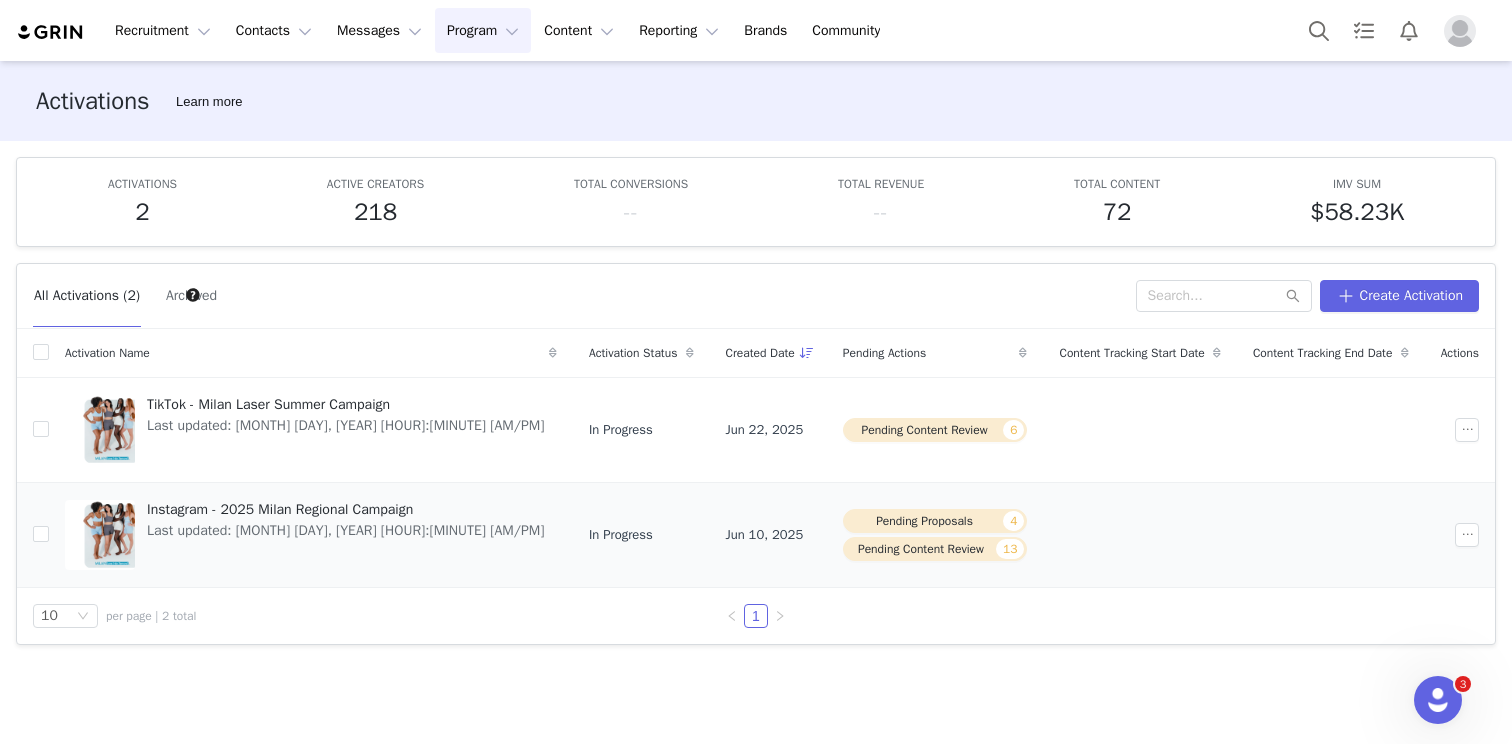 click on "Instagram - 2025 Milan Regional Campaign" at bounding box center [346, 509] 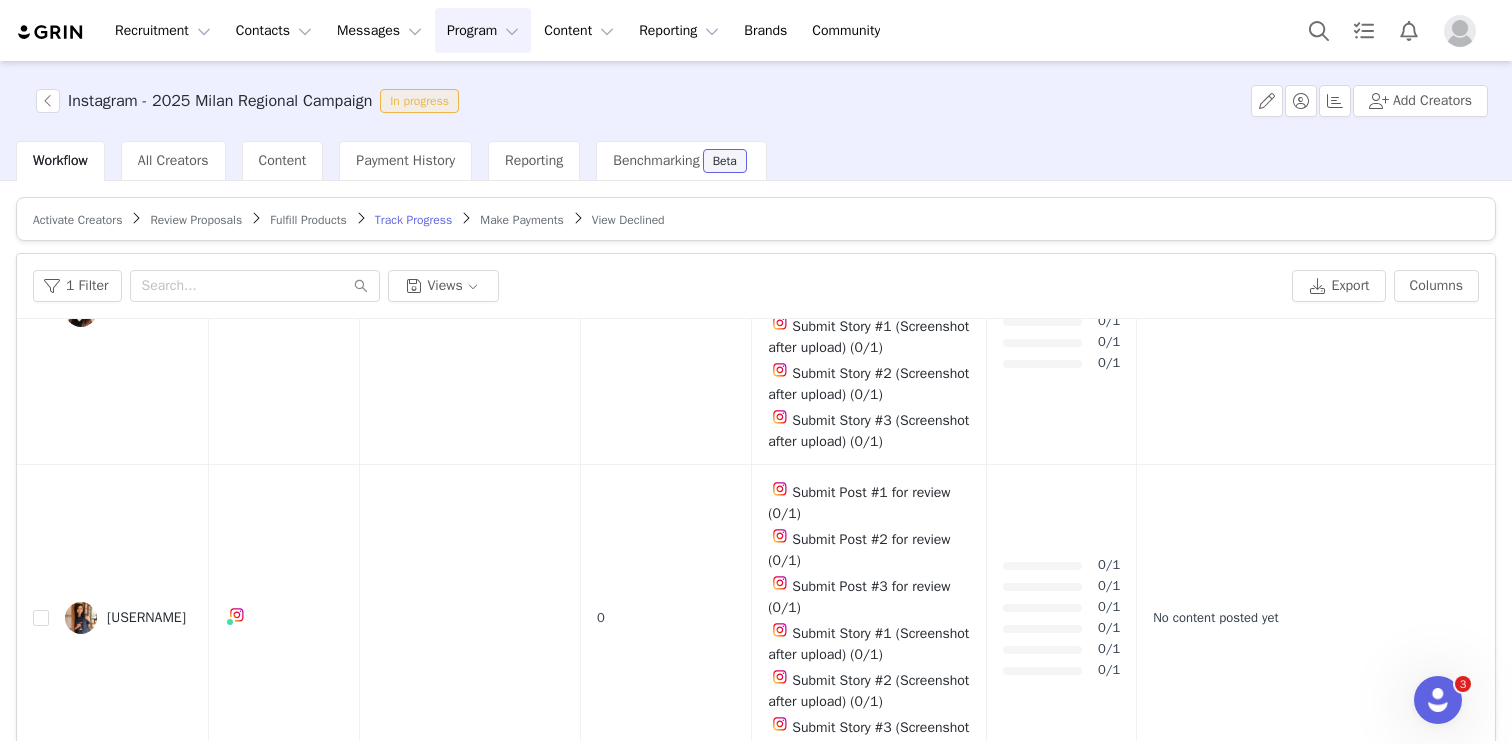 scroll, scrollTop: 5596, scrollLeft: 0, axis: vertical 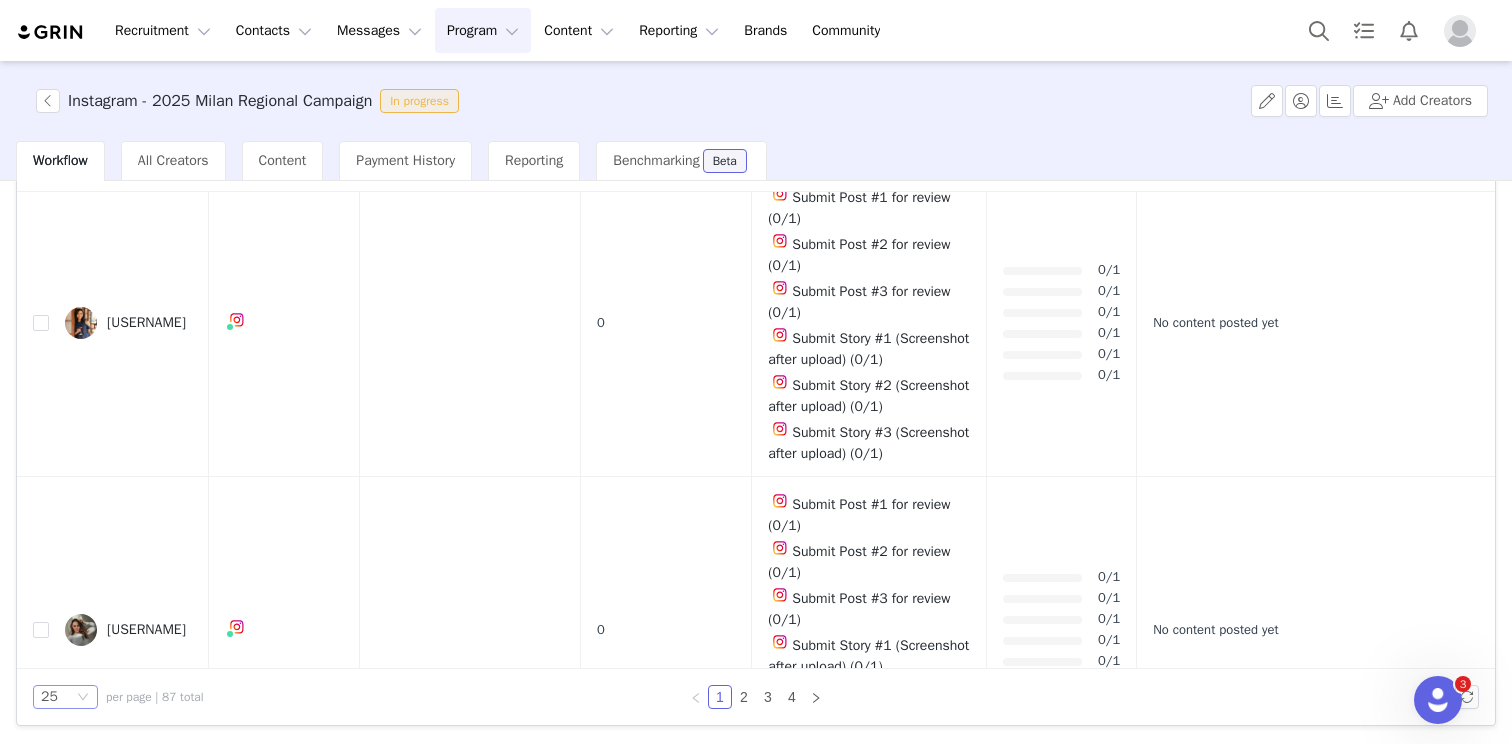click 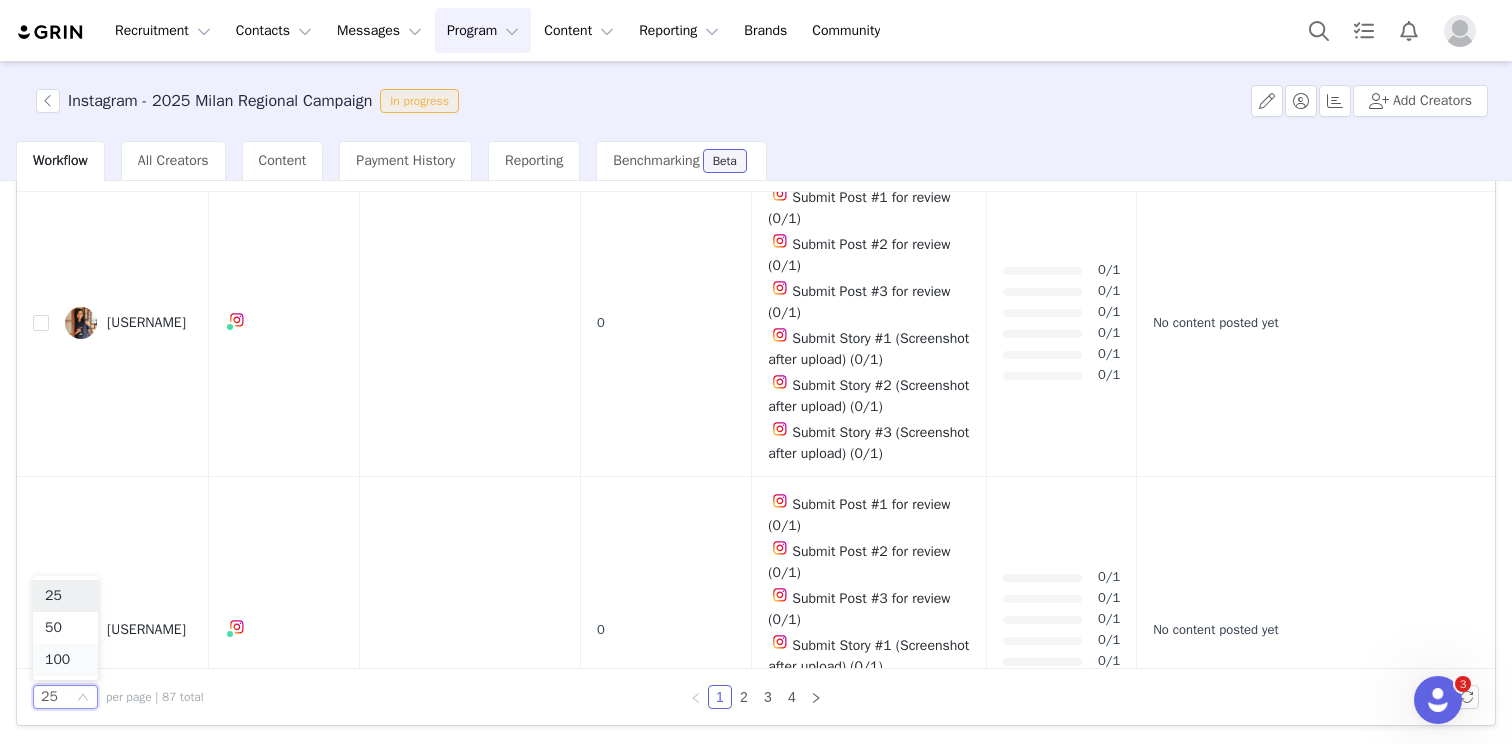 click on "100" at bounding box center [65, 660] 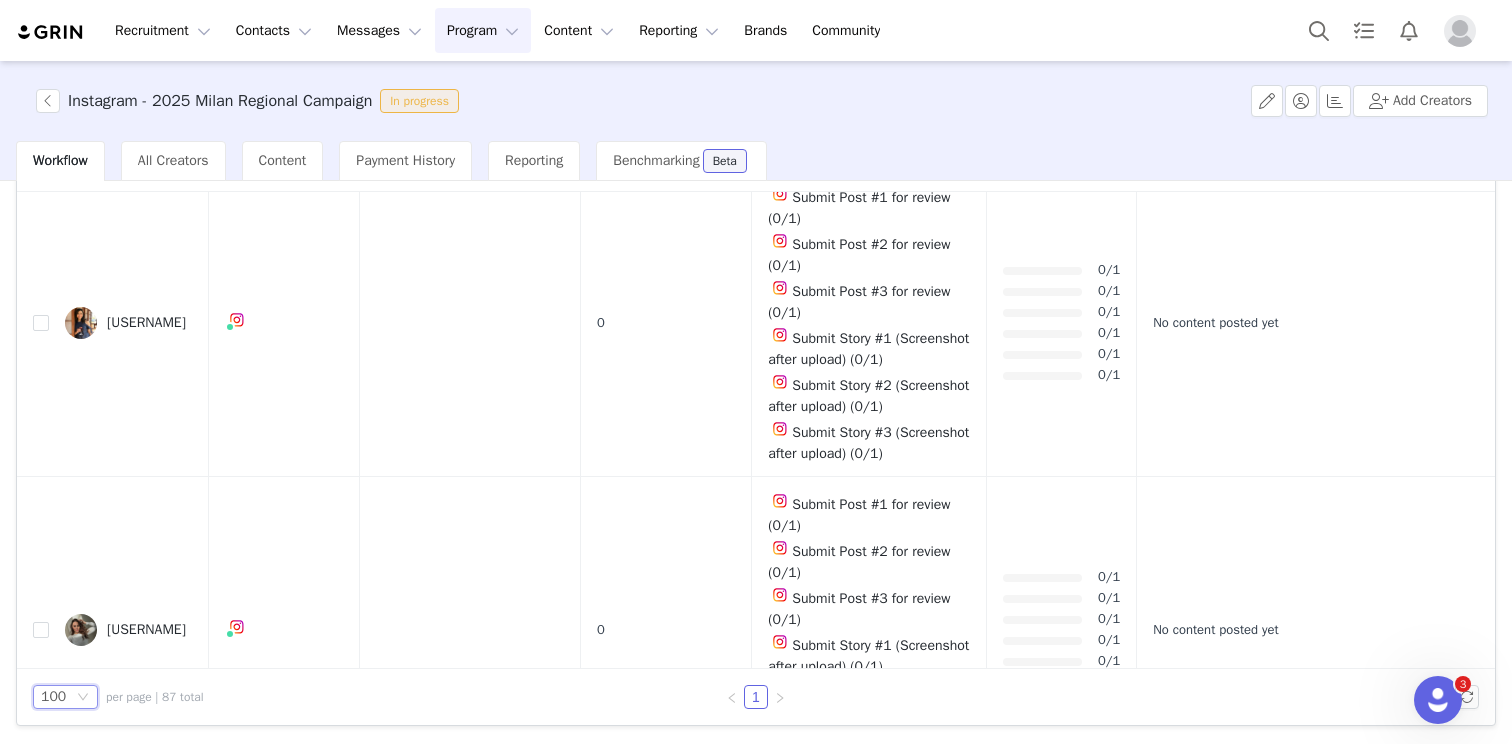 scroll, scrollTop: 0, scrollLeft: 0, axis: both 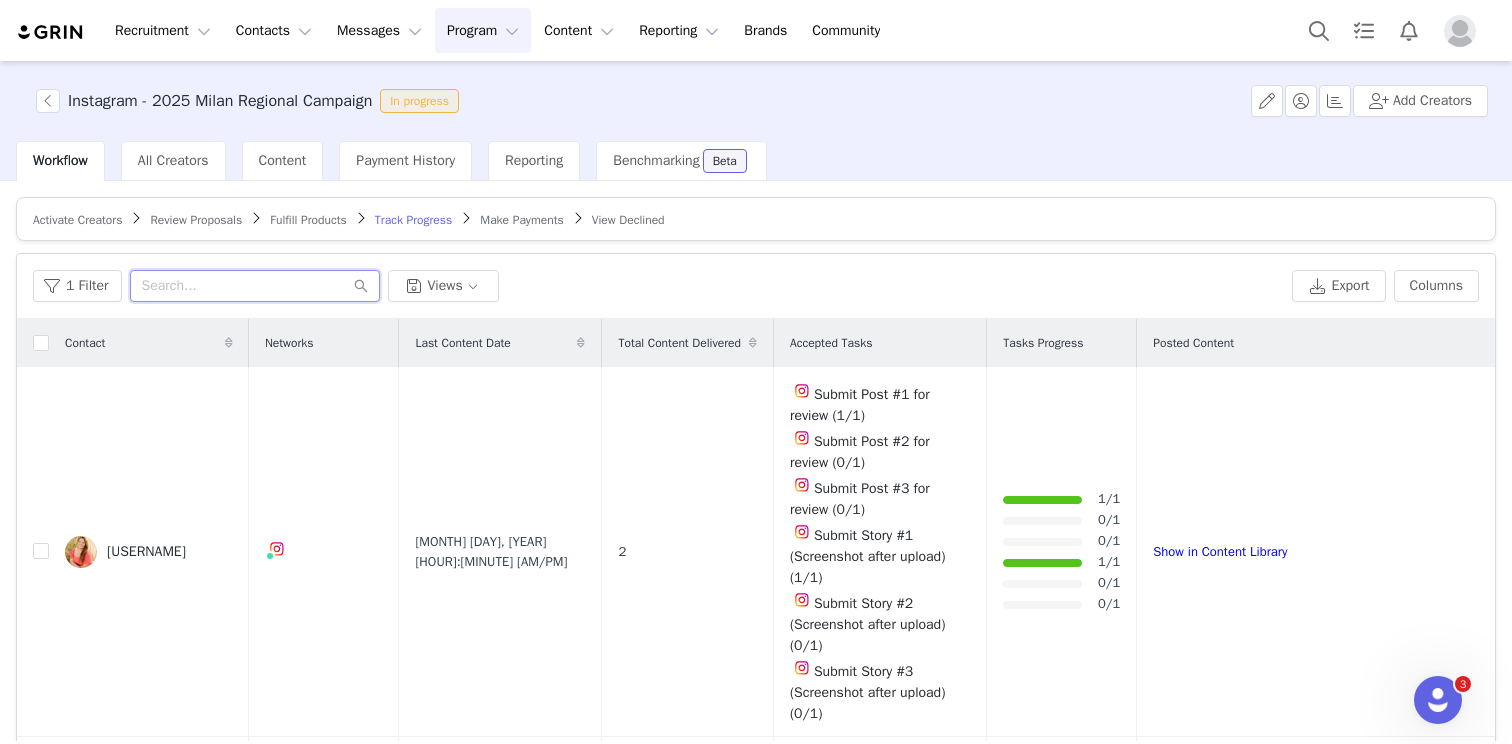 click at bounding box center (255, 286) 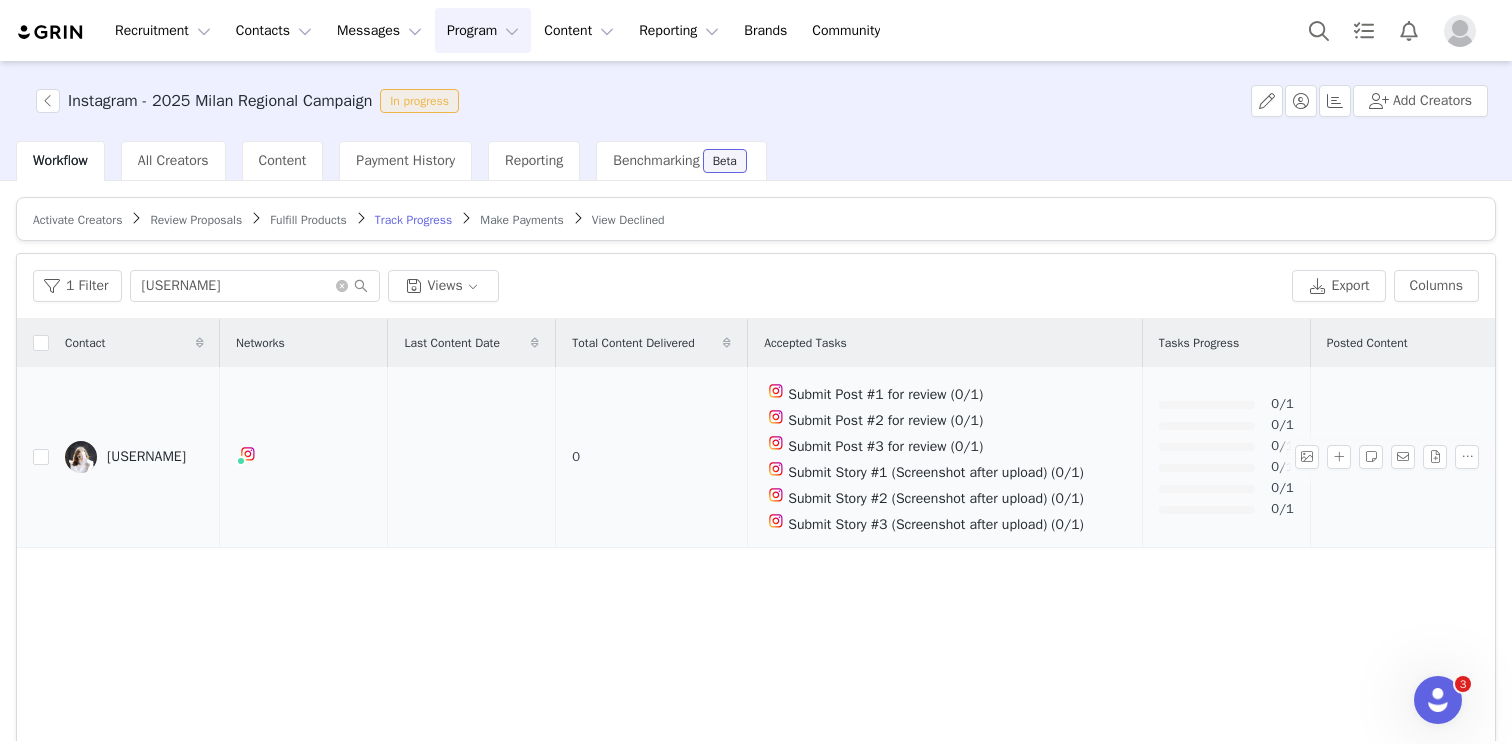 click on "[USERNAME]" at bounding box center (146, 457) 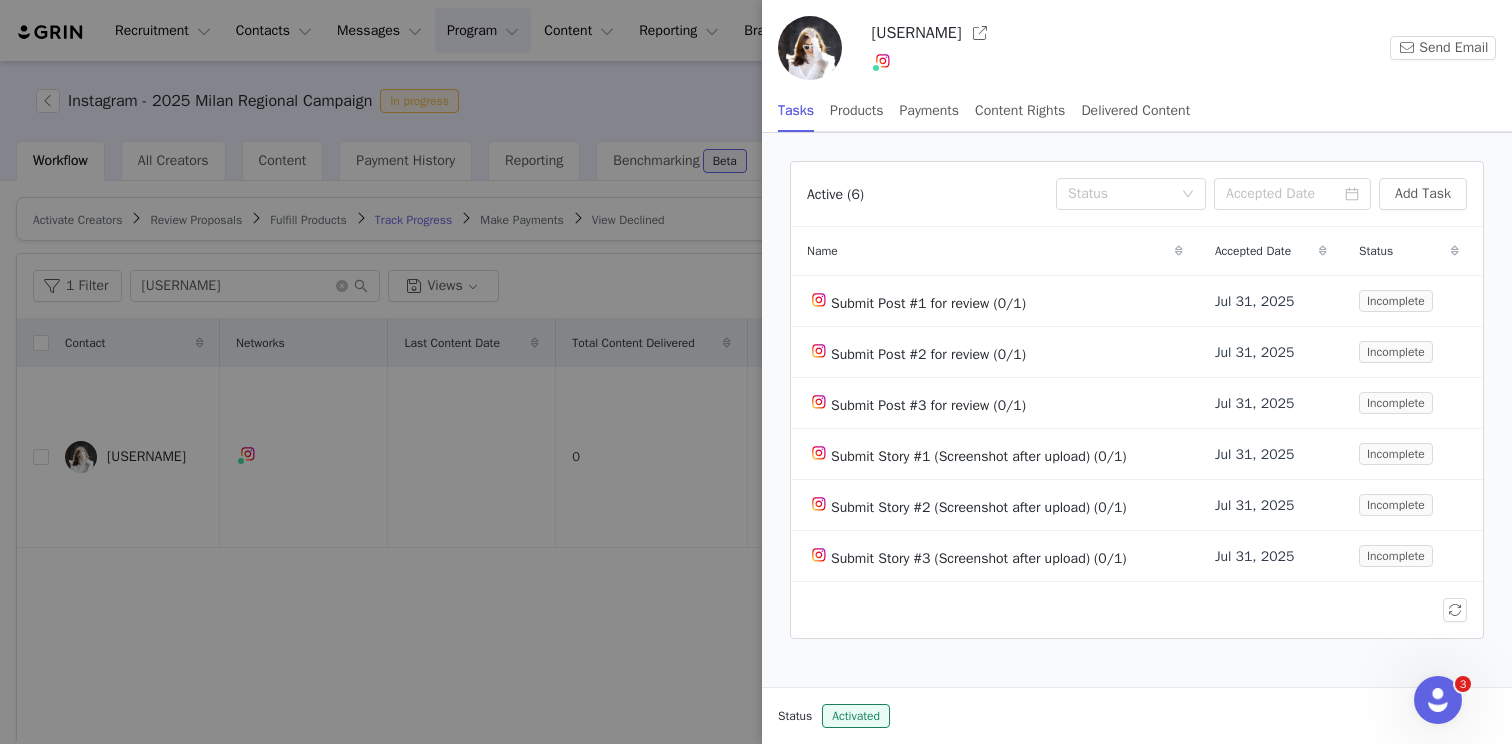 click at bounding box center [756, 372] 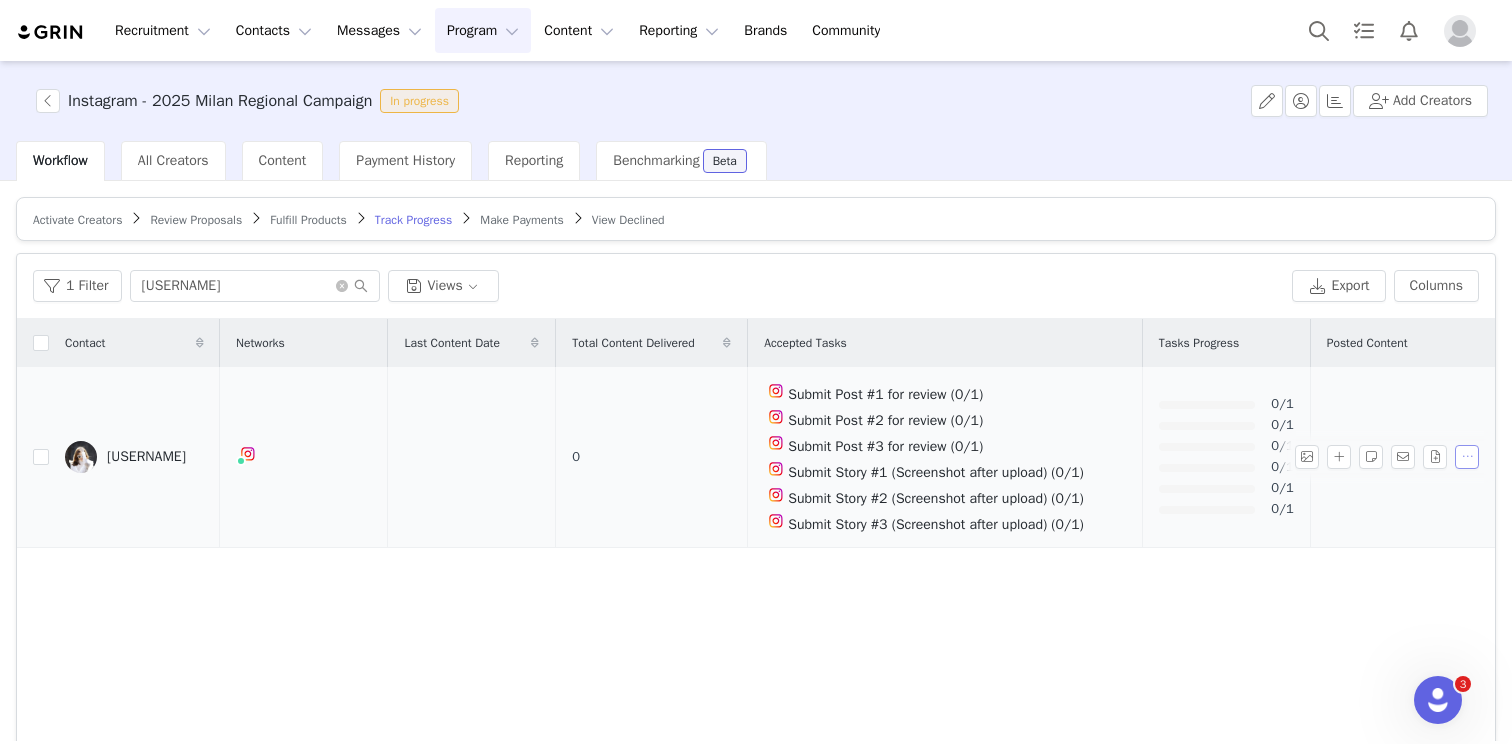 click at bounding box center (1467, 457) 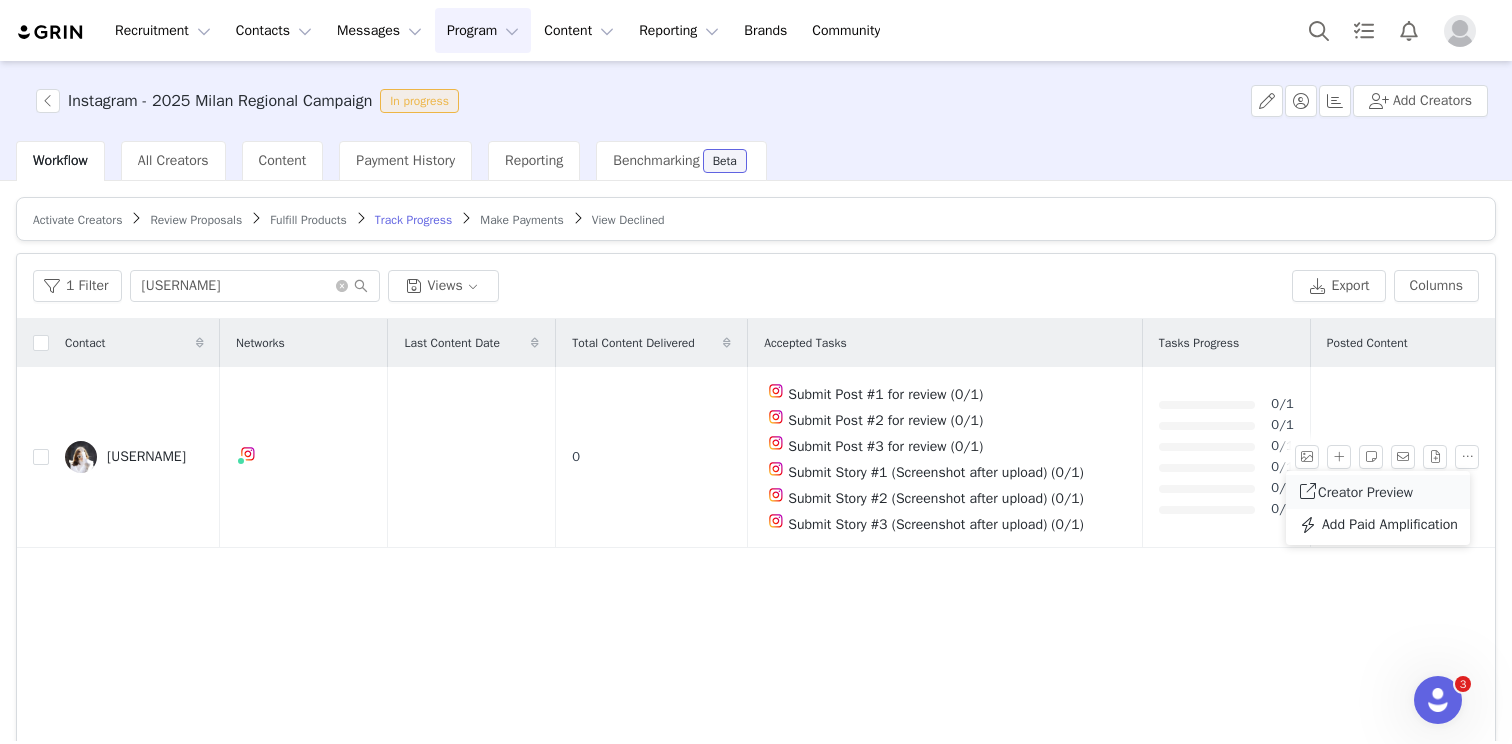 click at bounding box center [1308, 491] 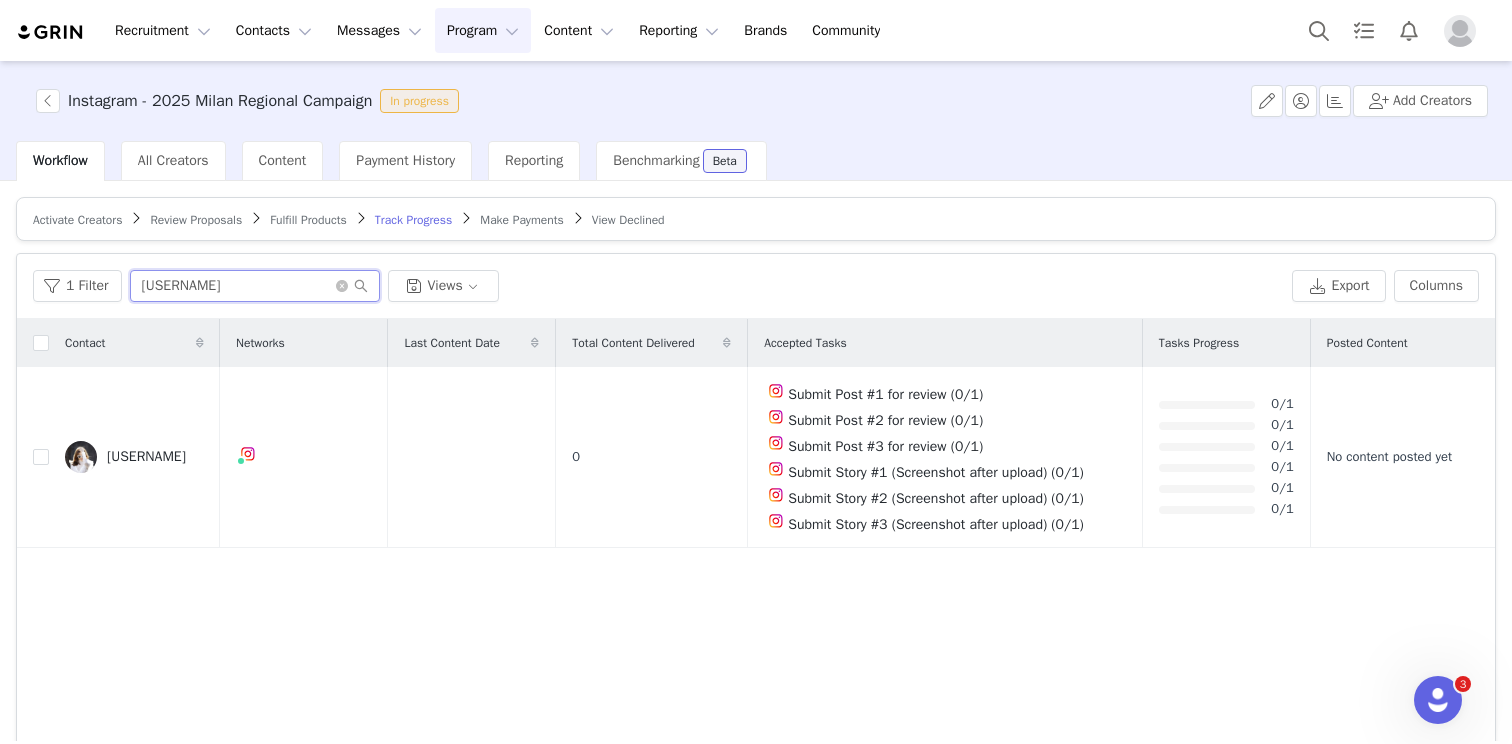 click on "[USERNAME]" at bounding box center (255, 286) 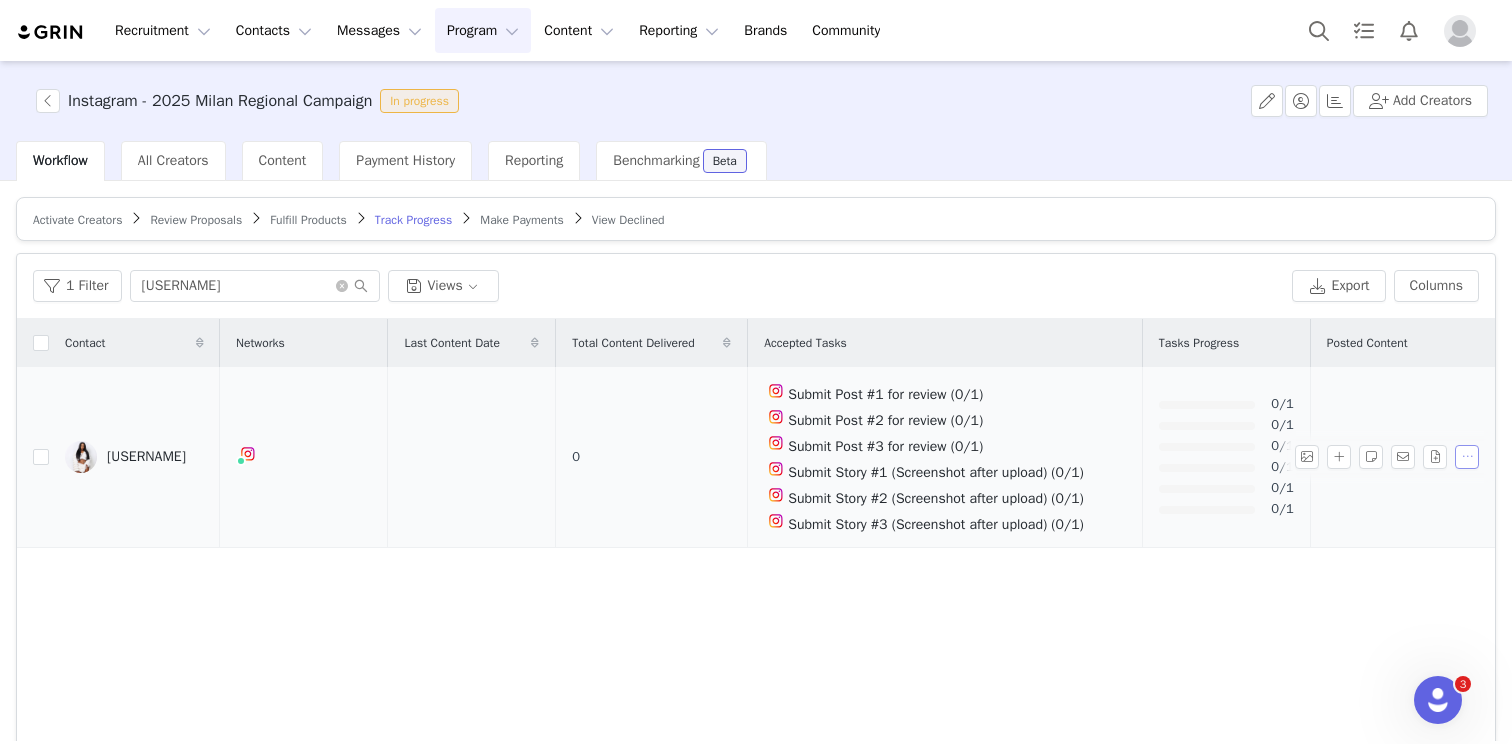 click at bounding box center [1467, 457] 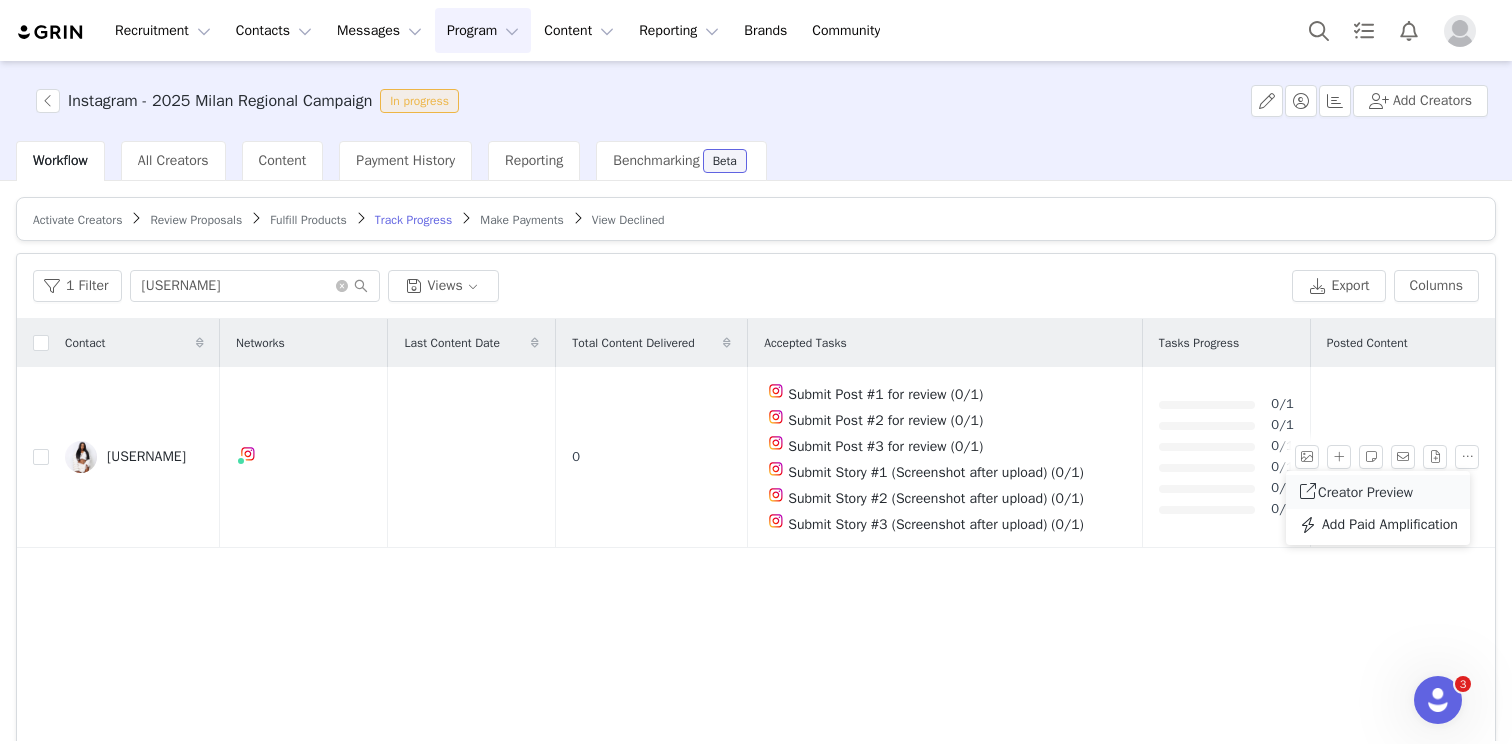 click on "Creator Preview" at bounding box center [1365, 492] 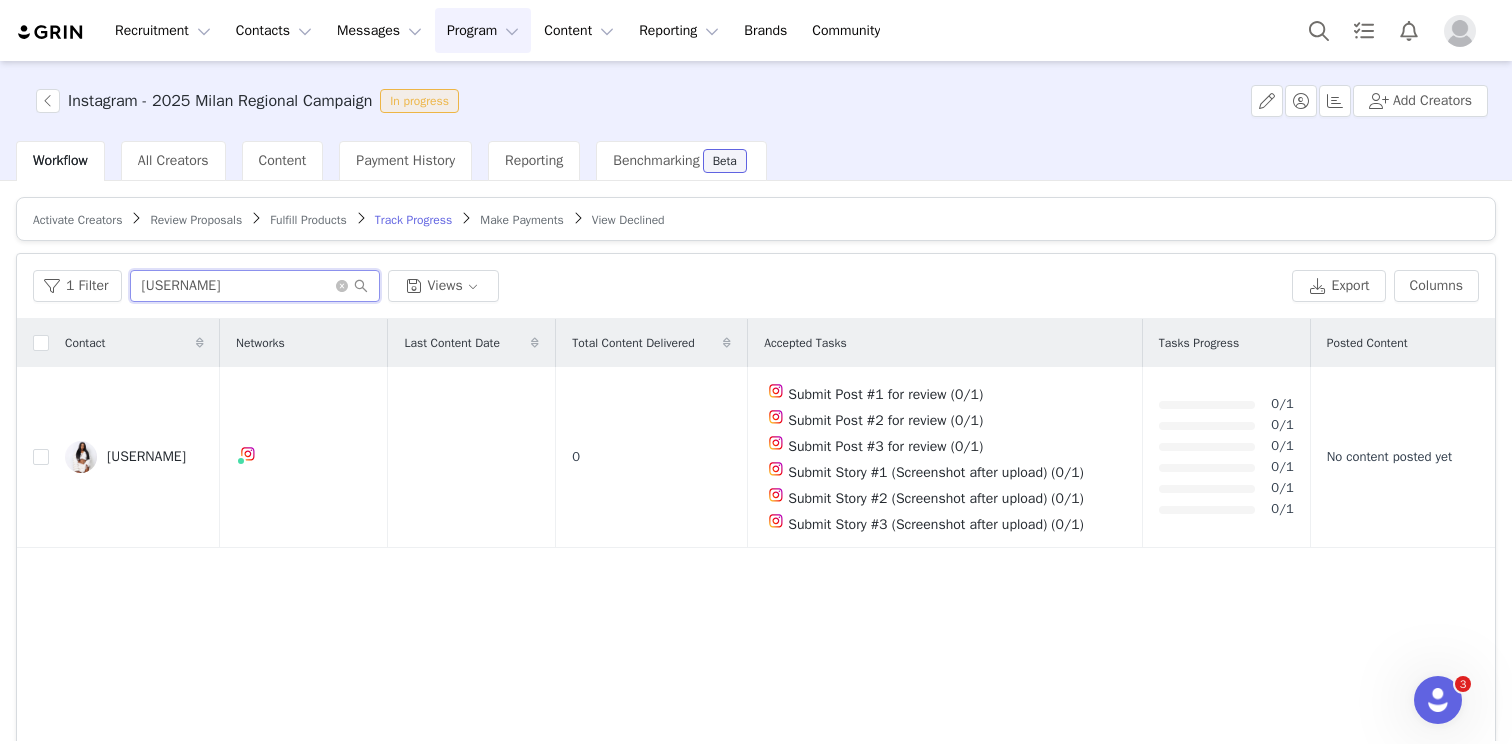 click on "[USERNAME]" at bounding box center [255, 286] 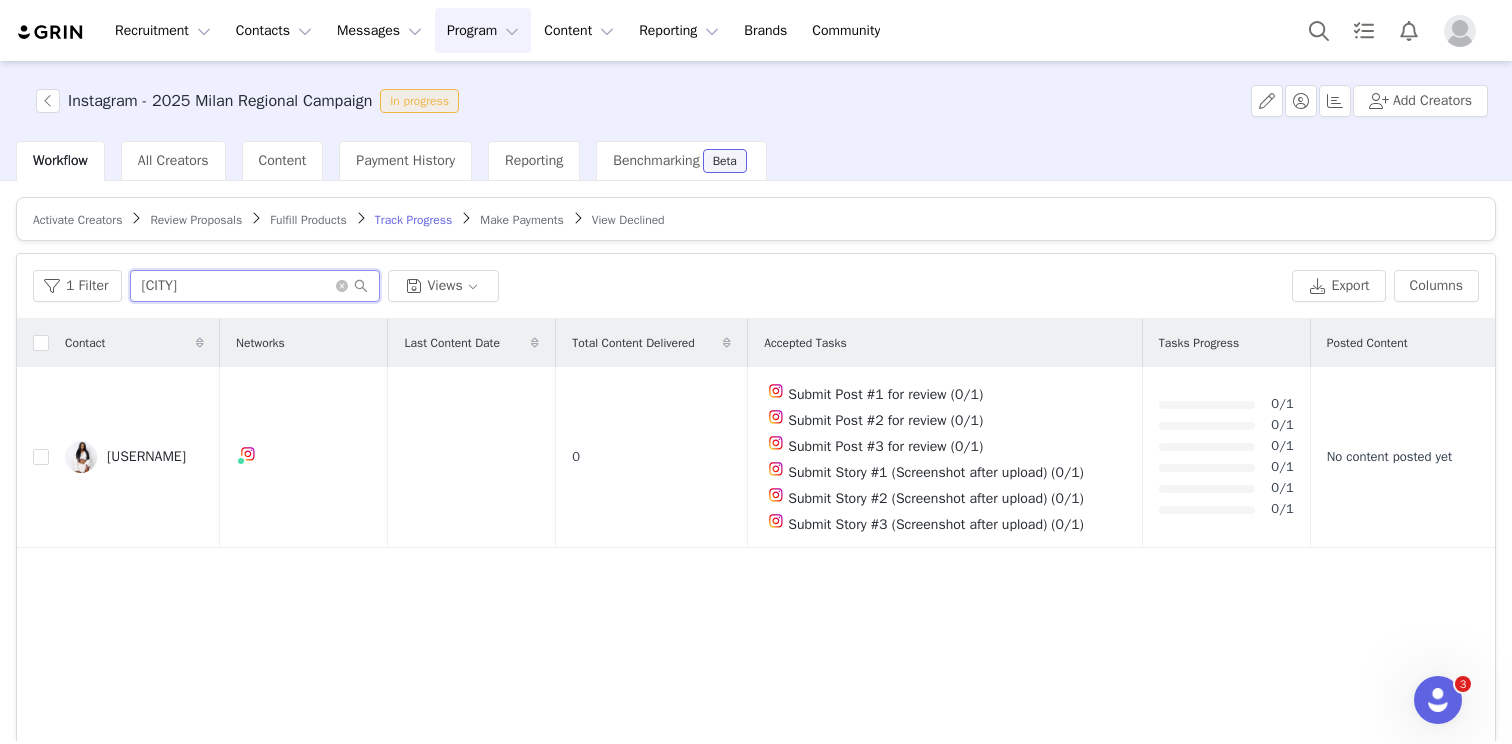type on "[CITY]" 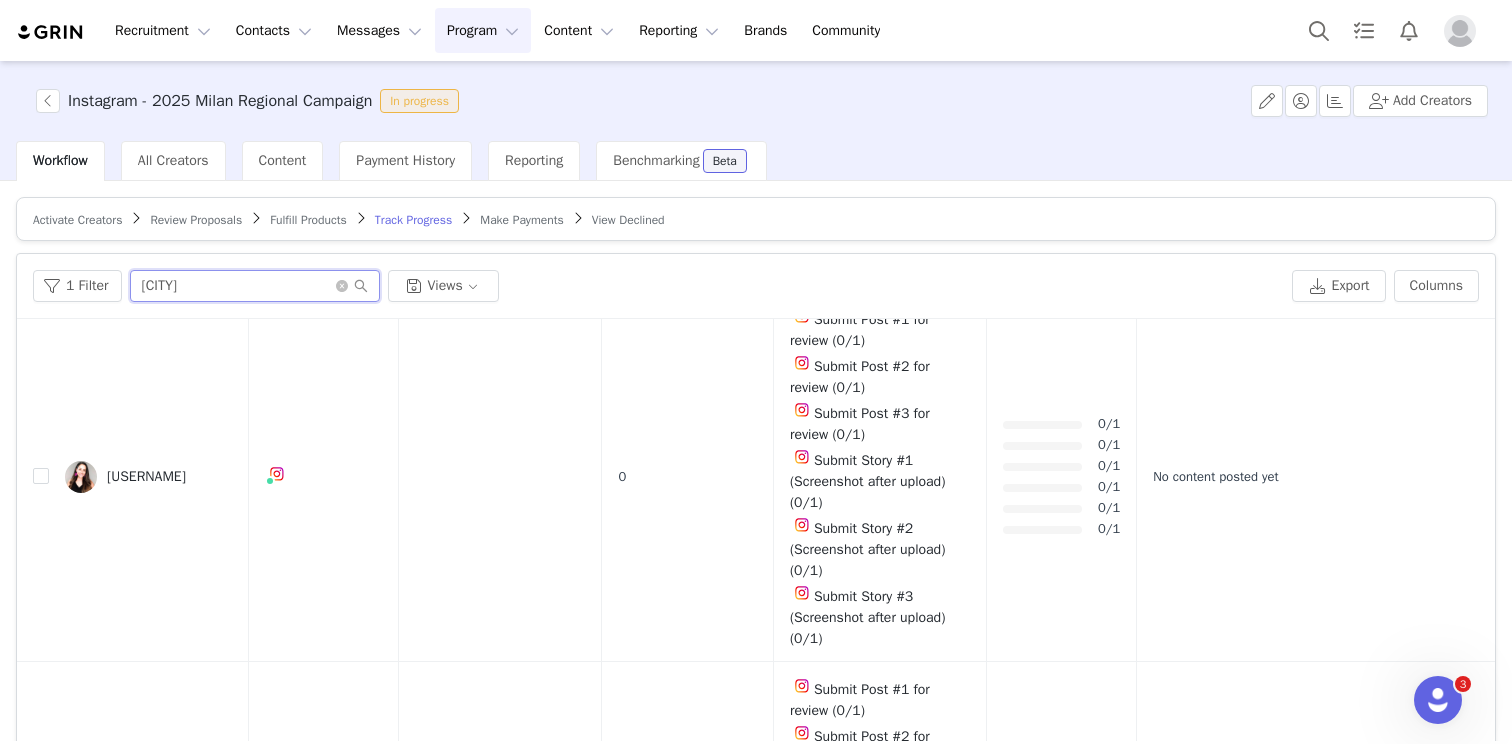 scroll, scrollTop: 462, scrollLeft: 0, axis: vertical 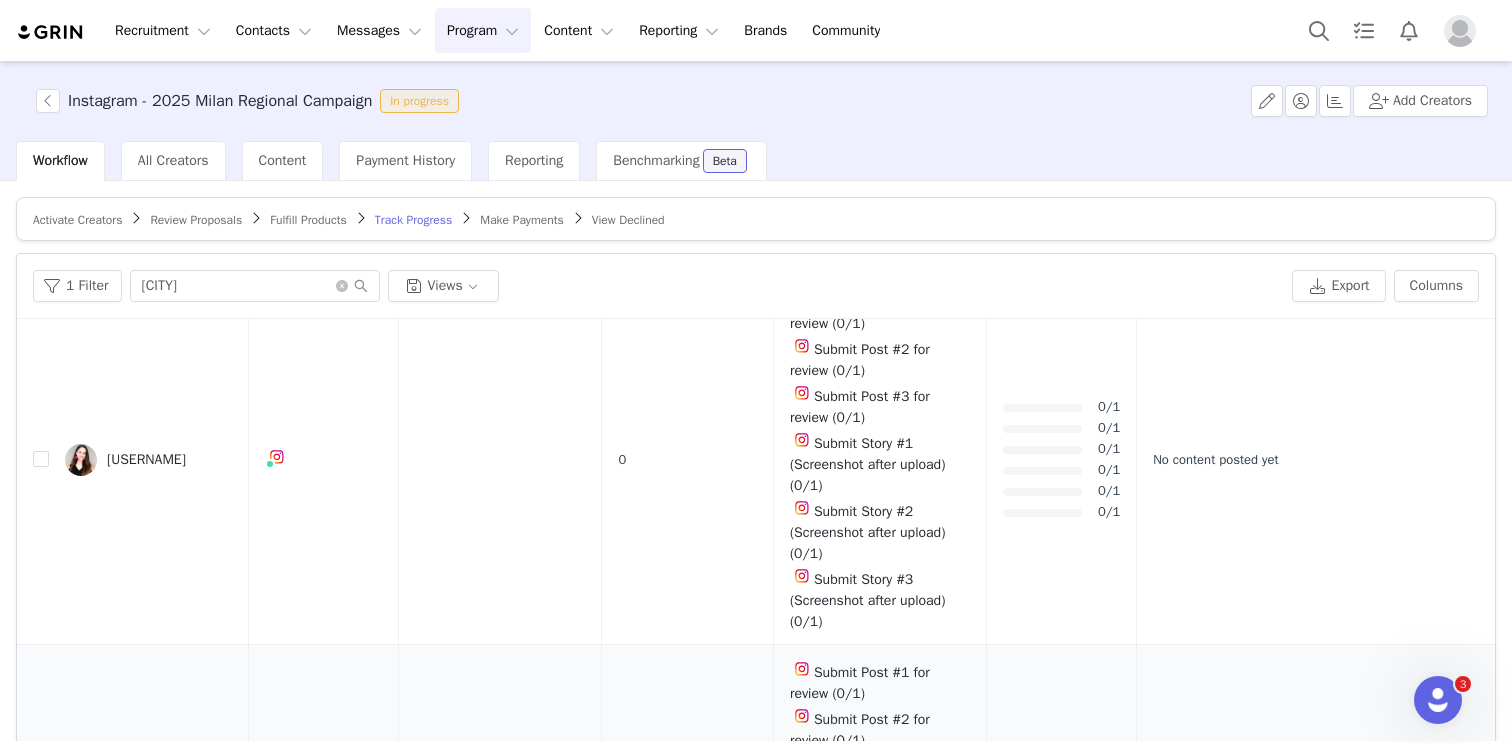 click on "[USERNAME]" at bounding box center [149, 830] 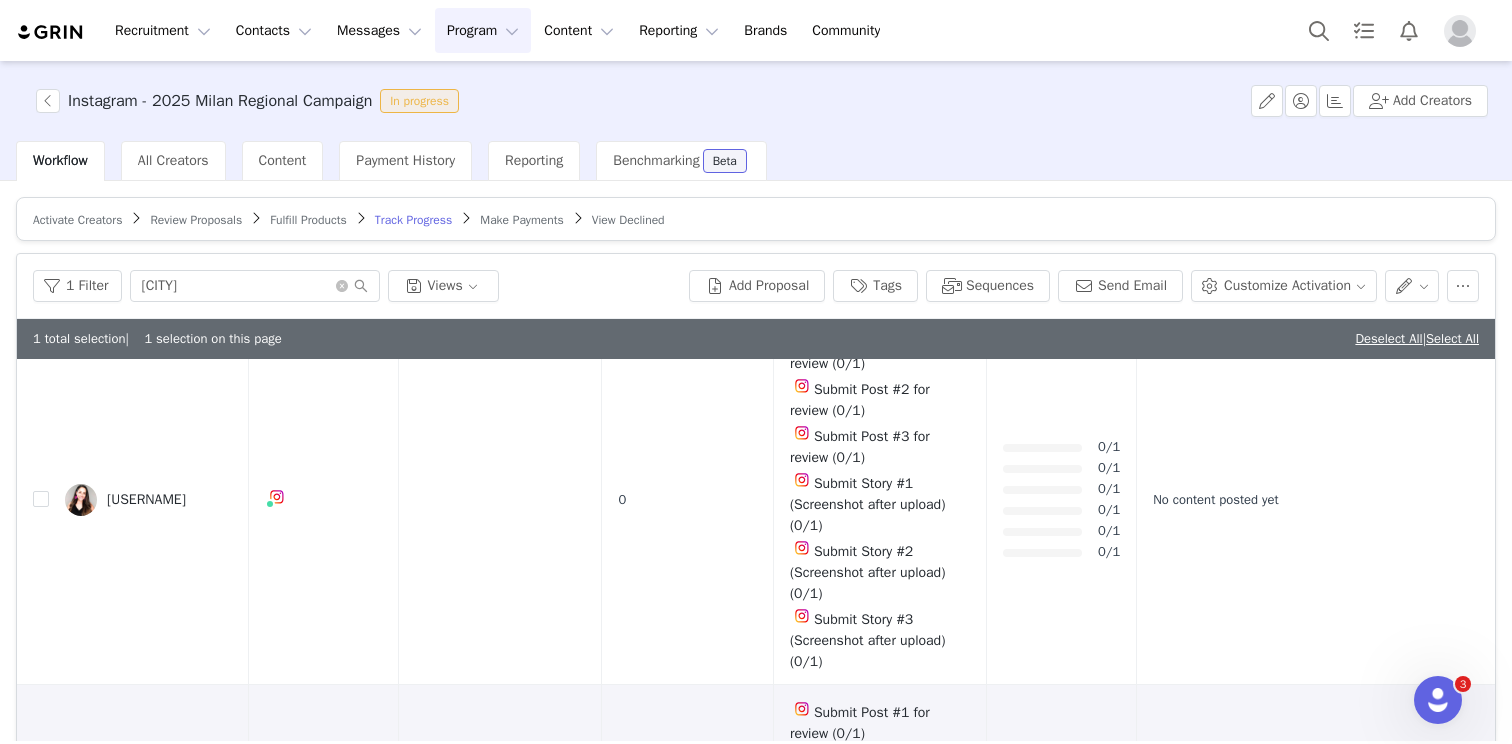 click on "[USERNAME]" at bounding box center (146, 870) 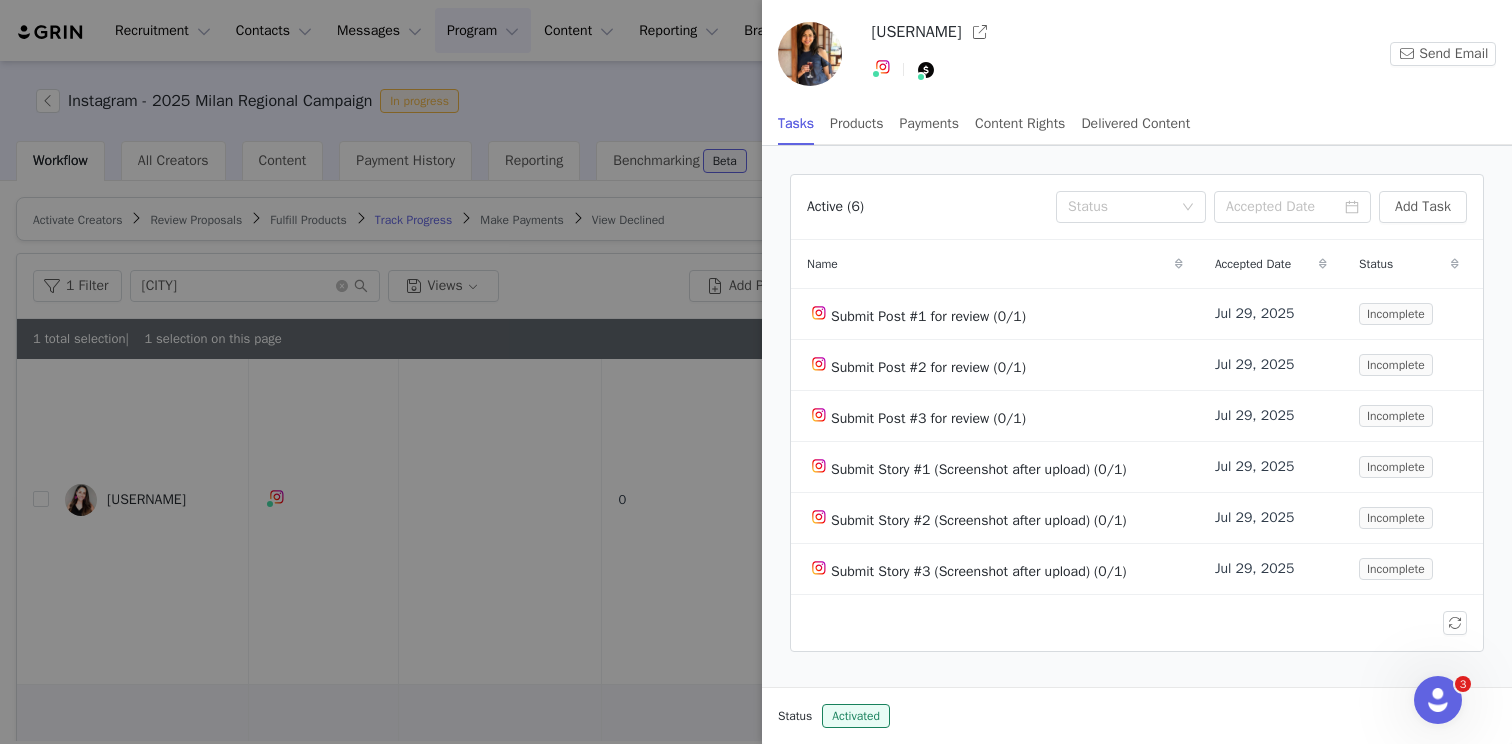 click at bounding box center (756, 372) 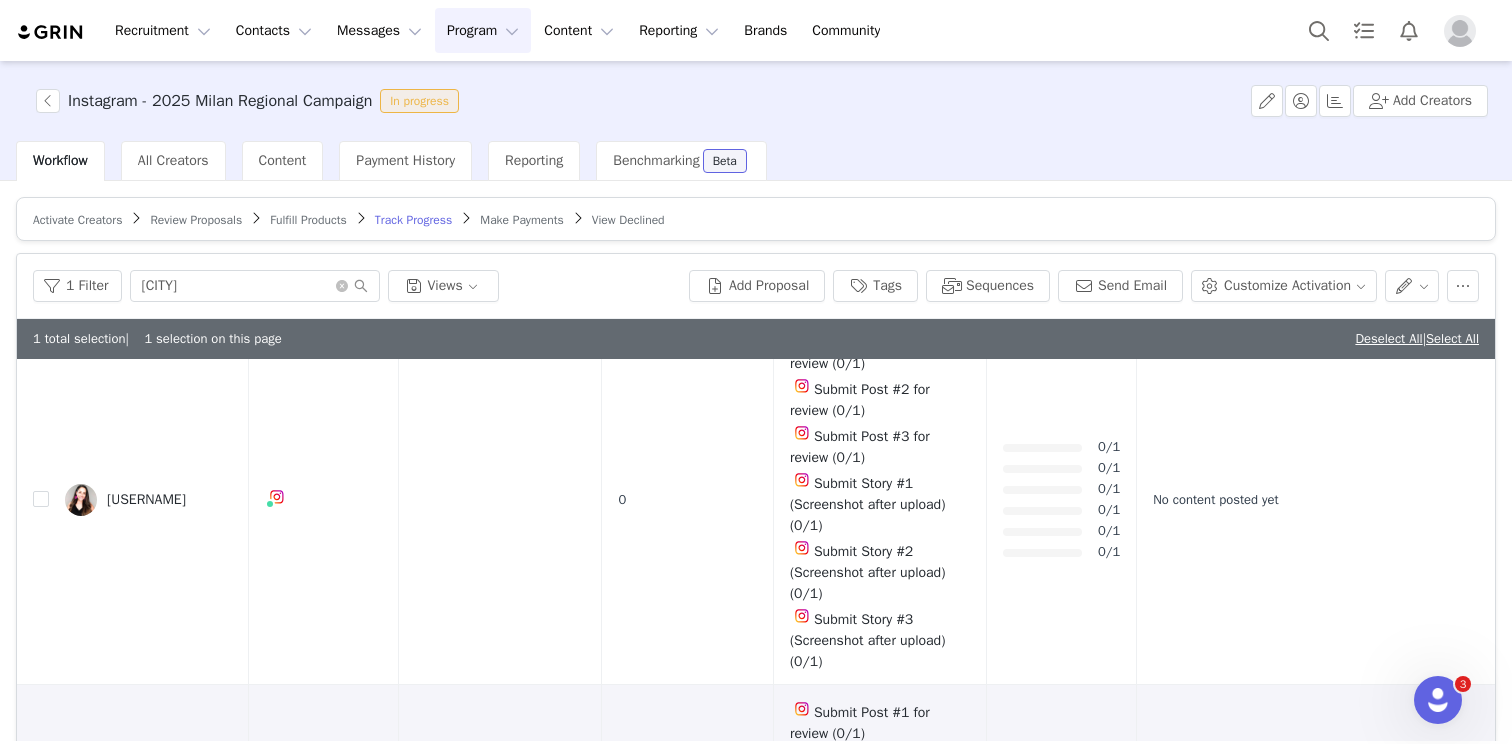 scroll, scrollTop: 0, scrollLeft: 0, axis: both 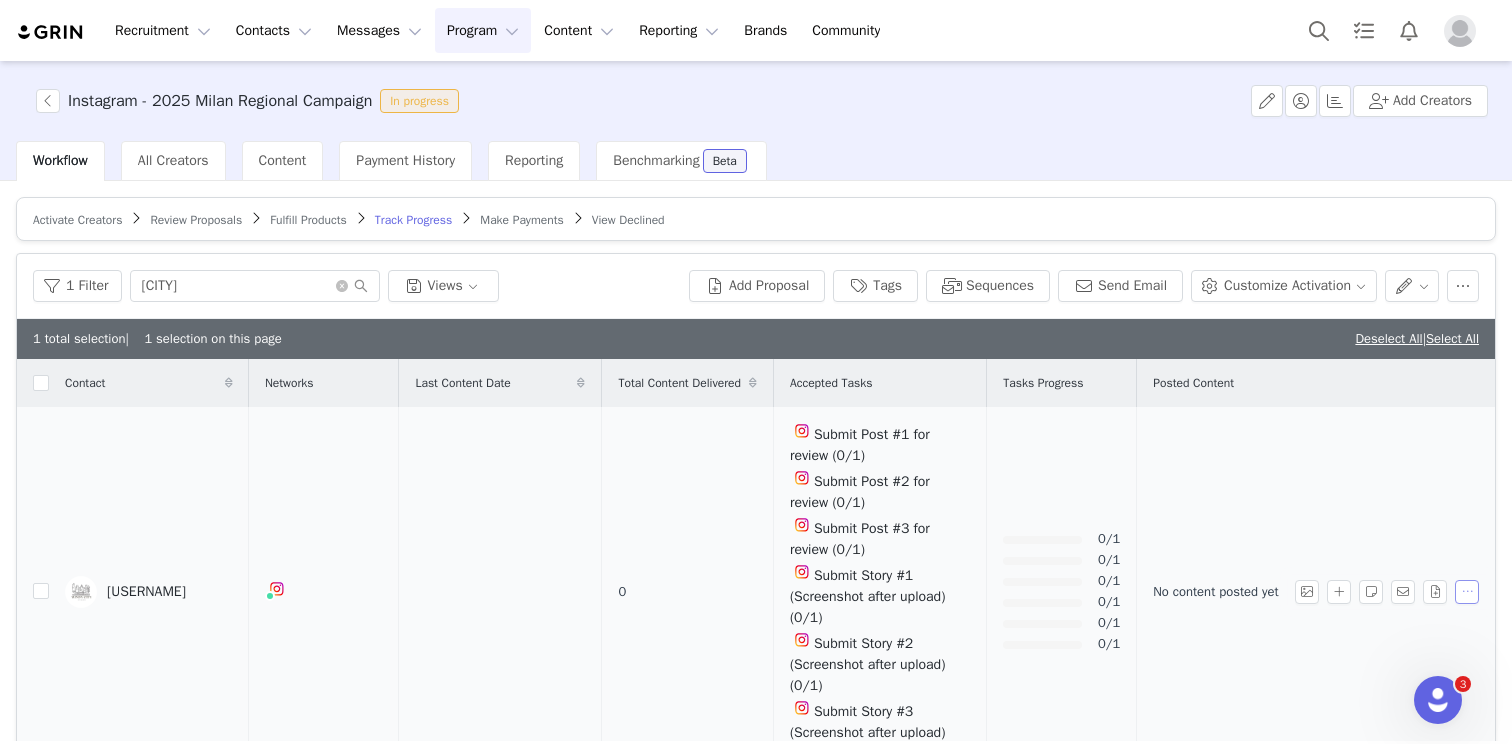 click at bounding box center [1467, 592] 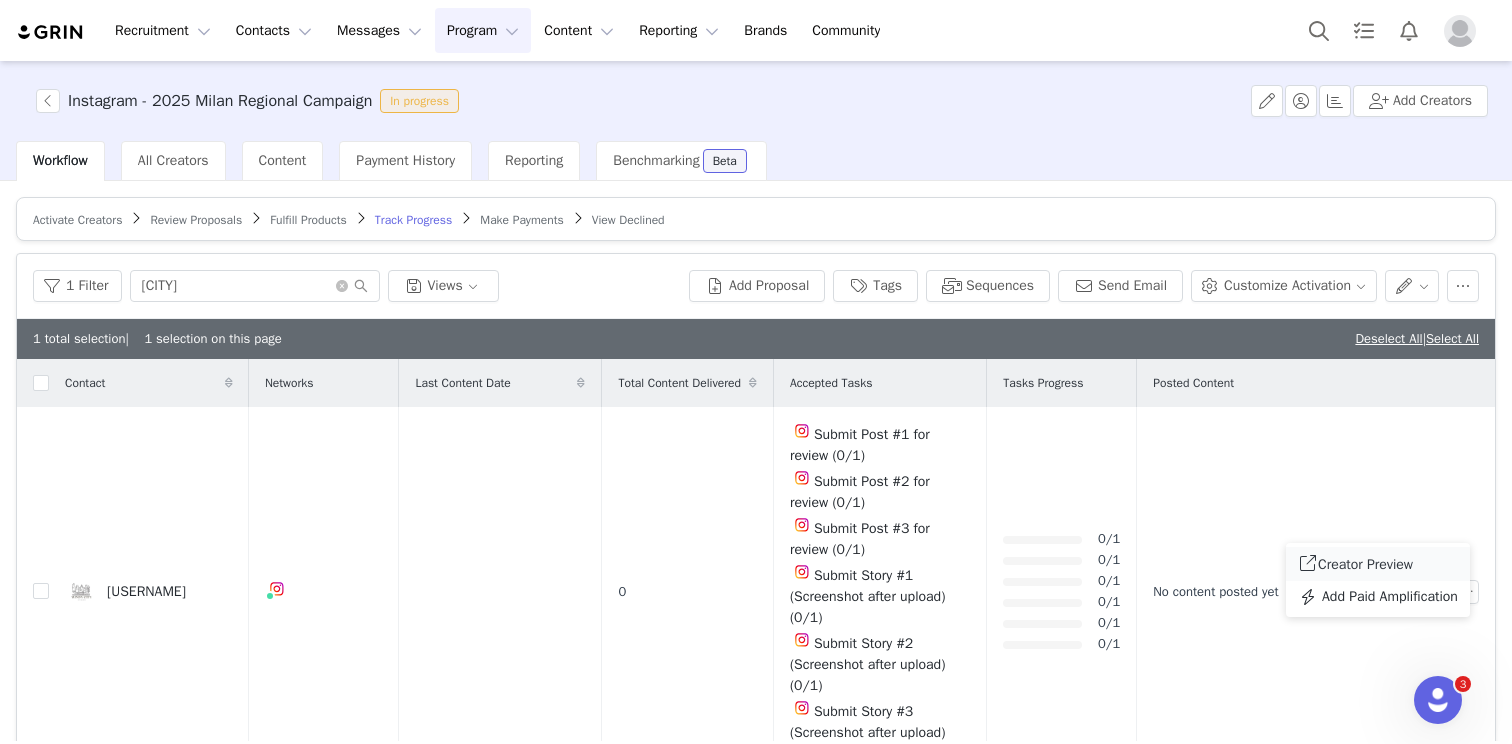 click on "Creator Preview" at bounding box center (1365, 564) 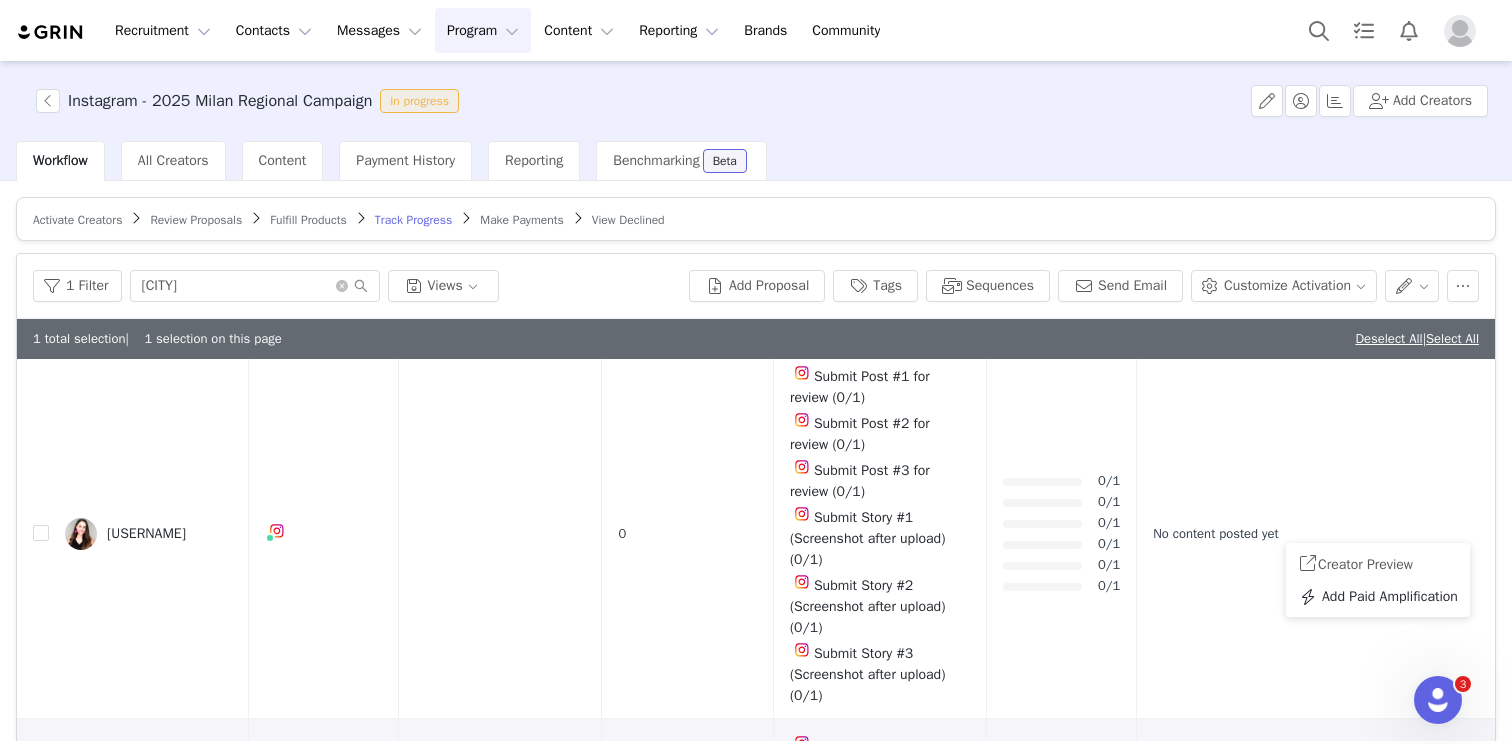 scroll, scrollTop: 463, scrollLeft: 0, axis: vertical 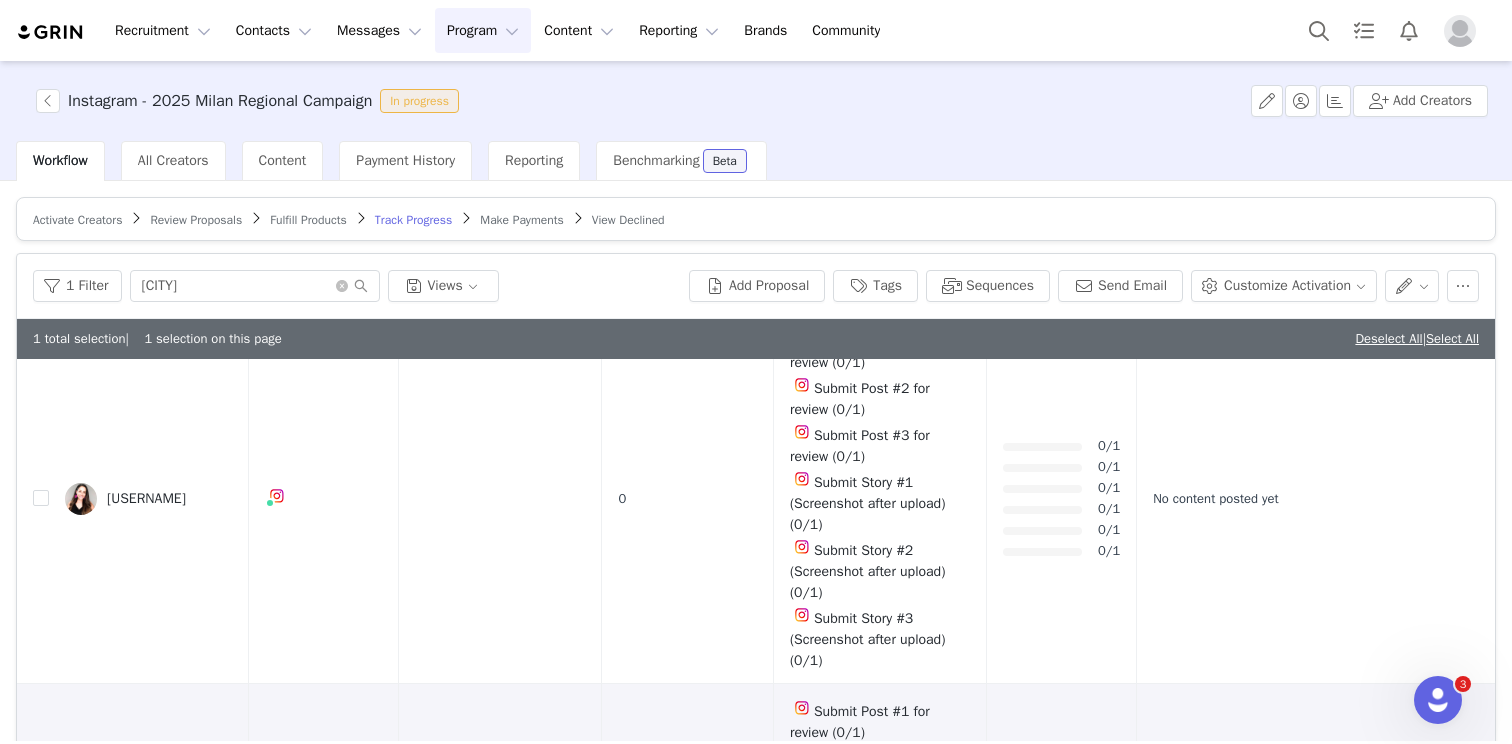 click at bounding box center (1467, 869) 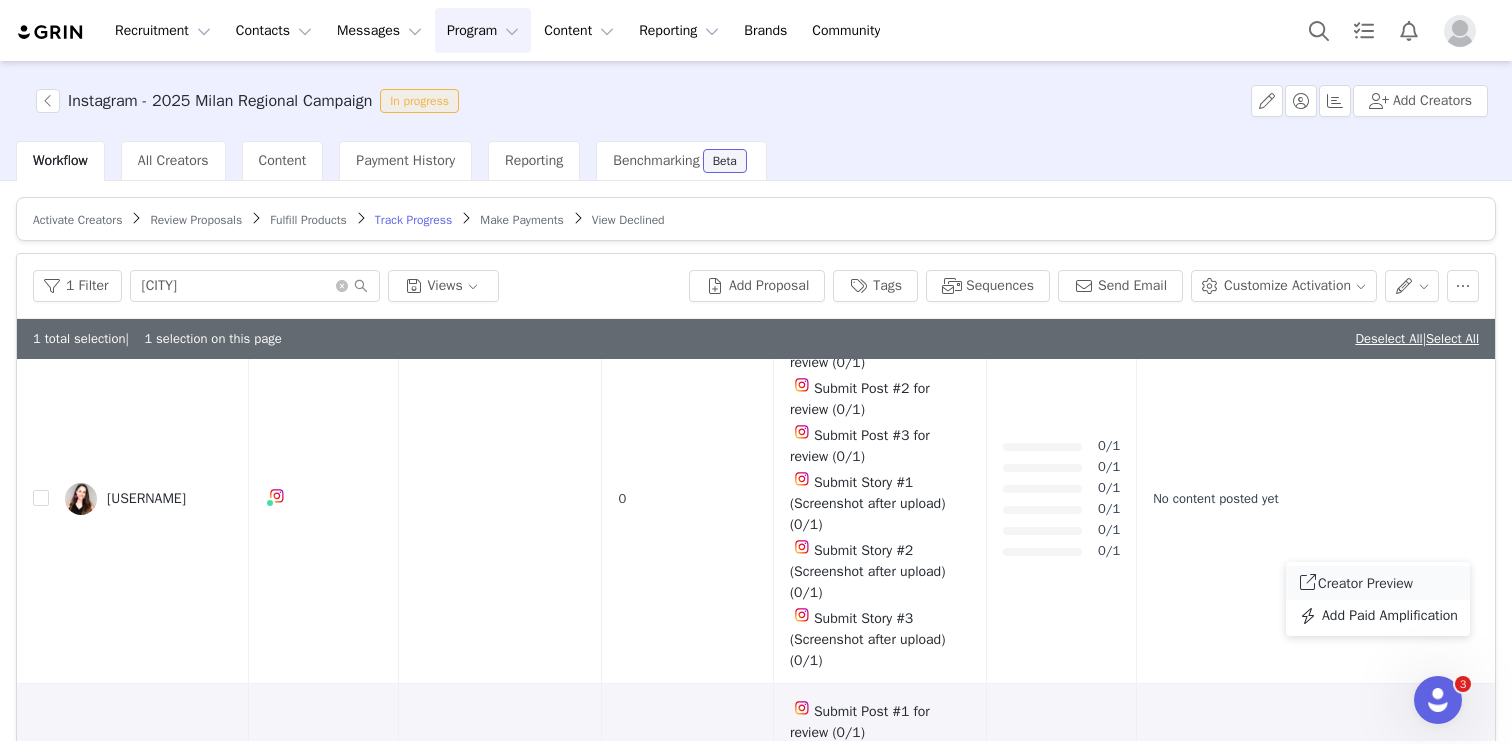 click on "Creator Preview" at bounding box center [1365, 583] 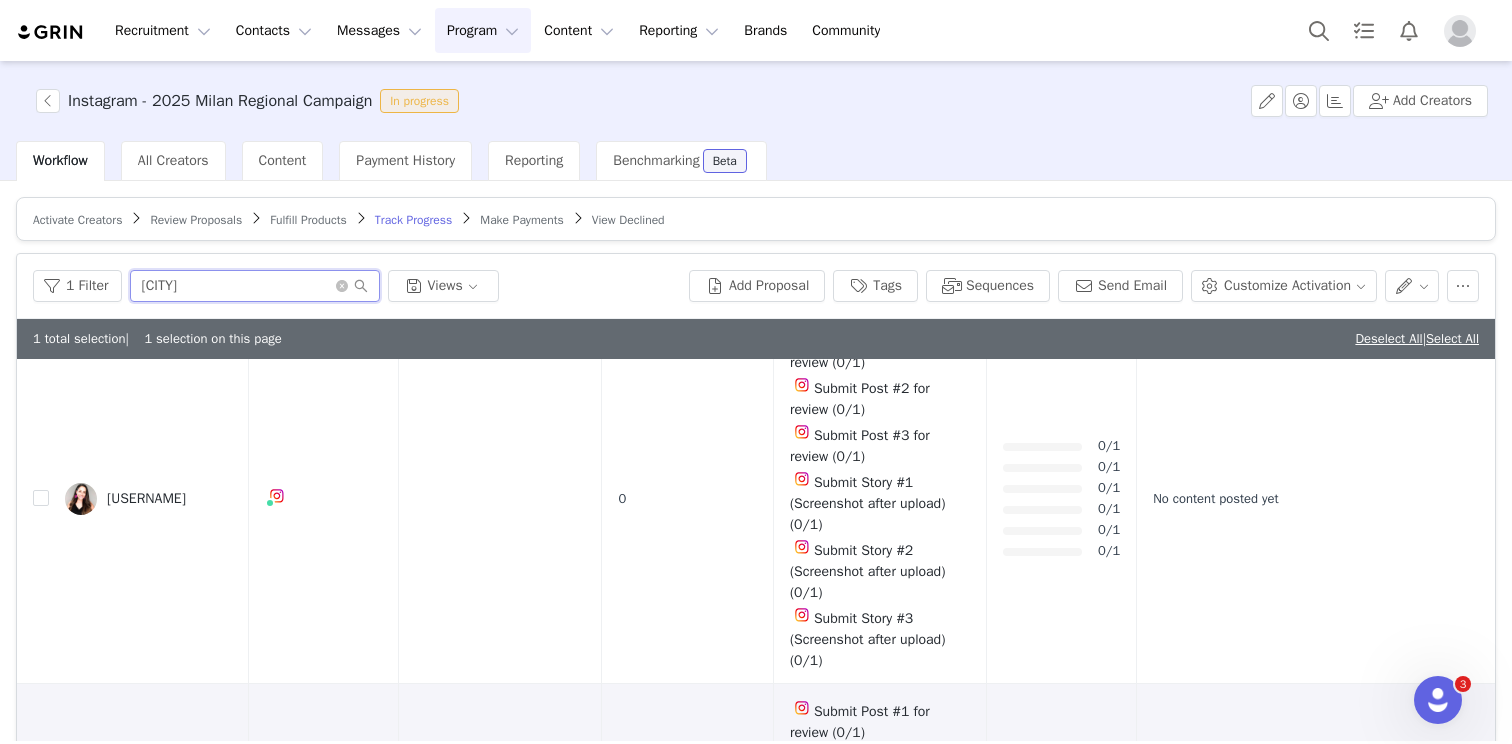 click on "[CITY]" at bounding box center (255, 286) 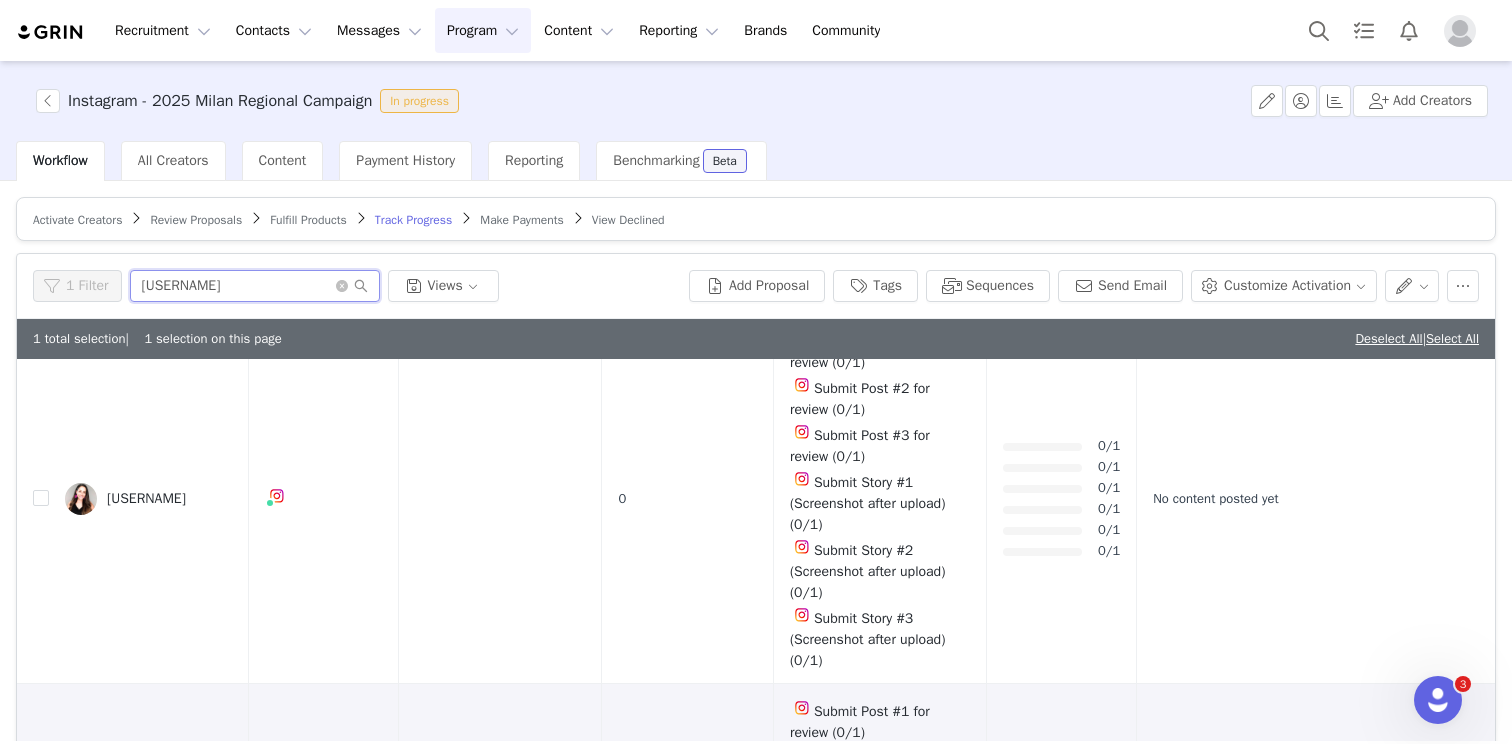 scroll, scrollTop: 0, scrollLeft: 0, axis: both 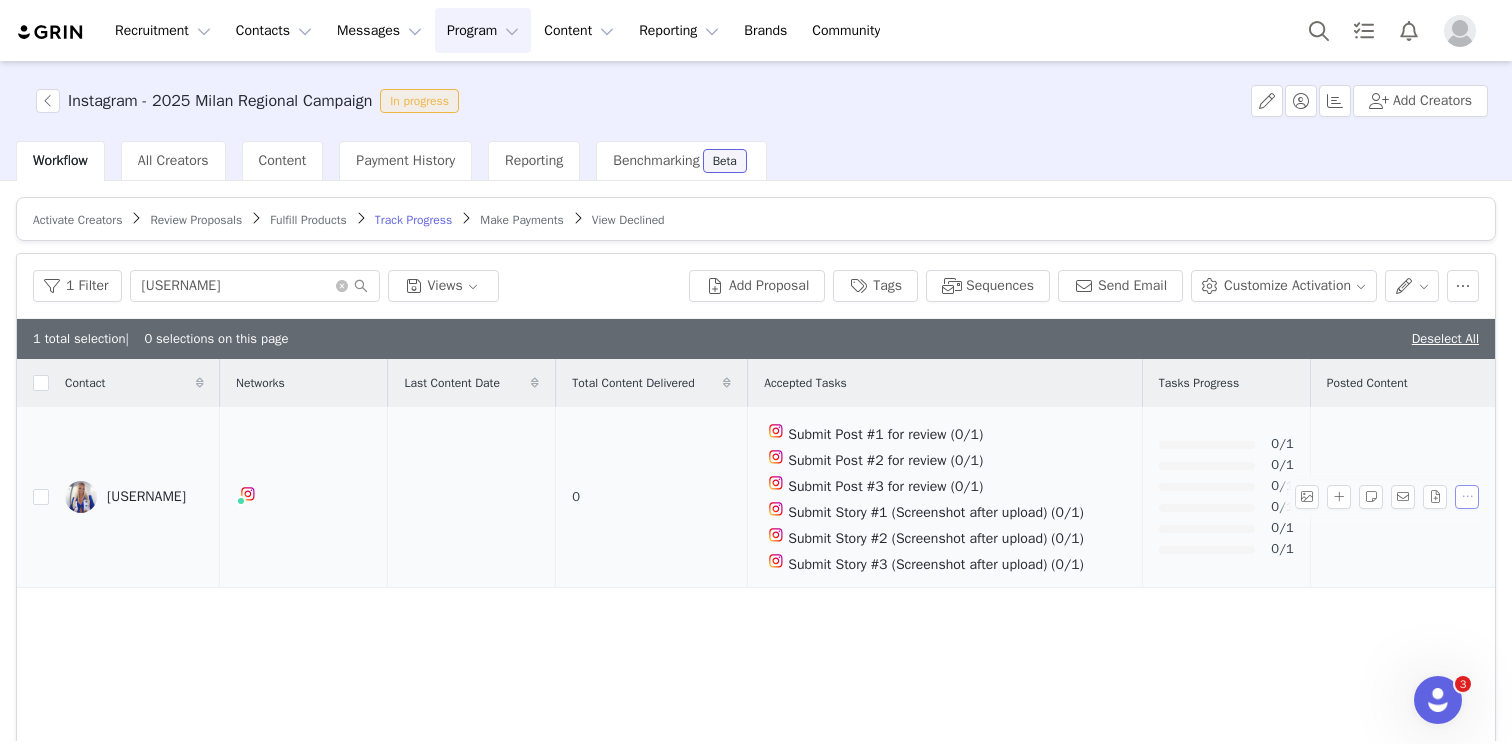 click at bounding box center (1467, 497) 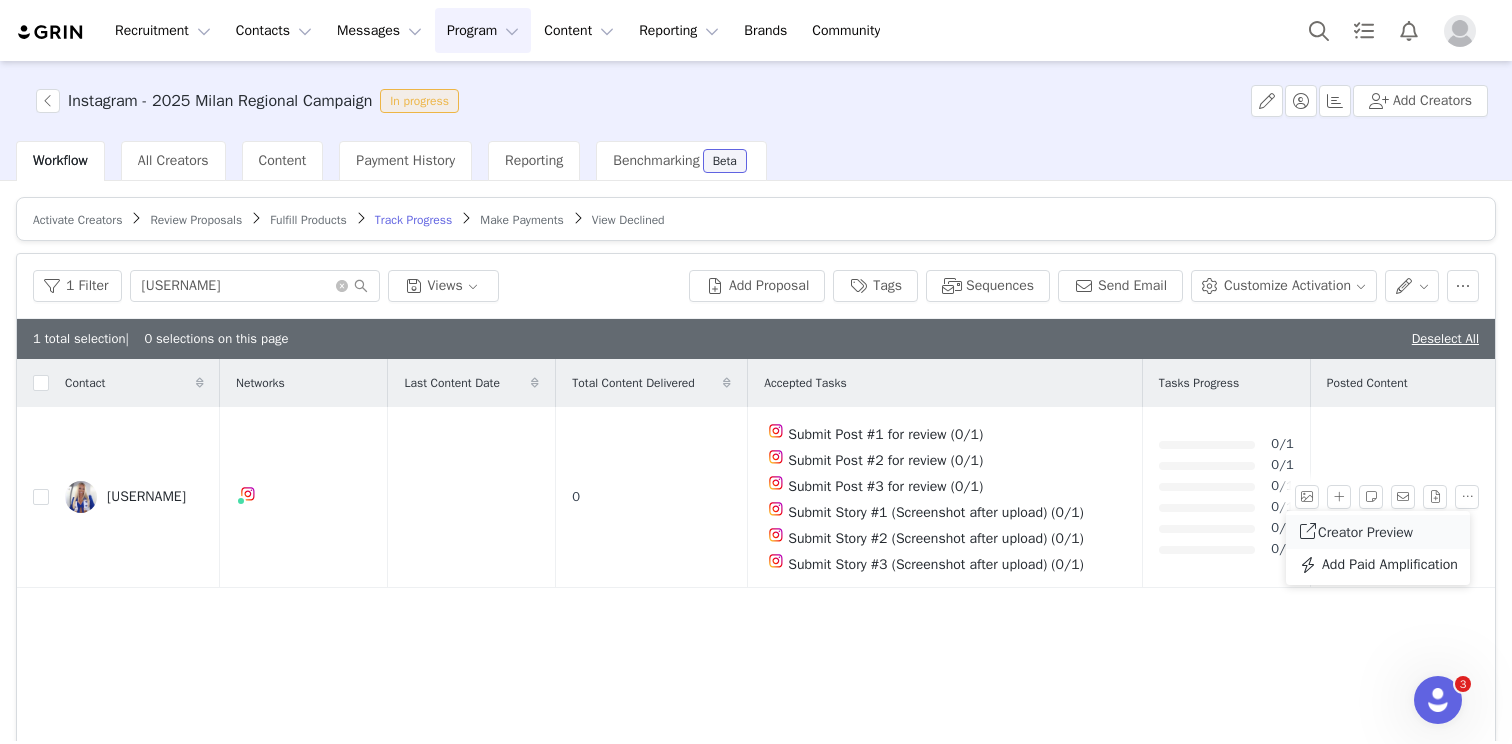 click on "Creator Preview" at bounding box center (1378, 532) 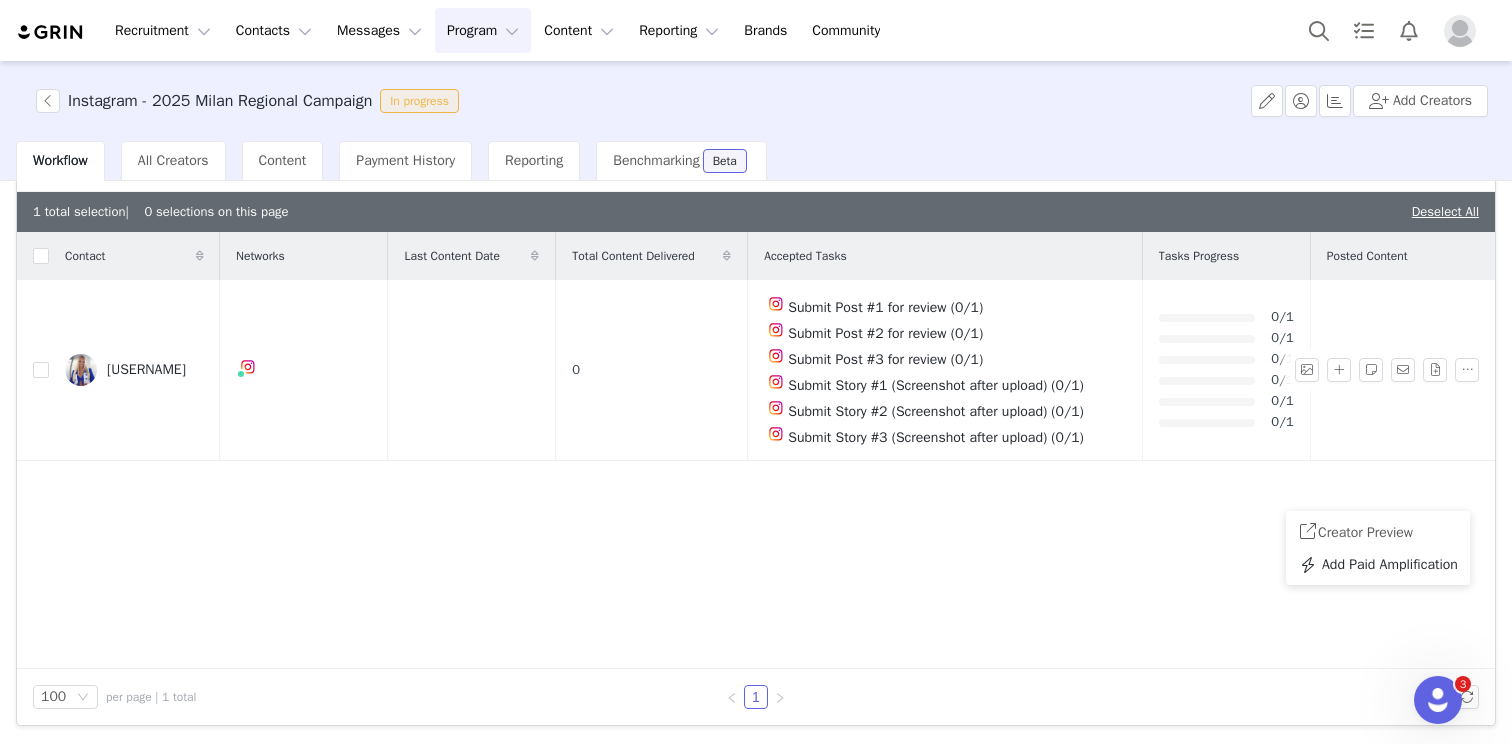 scroll, scrollTop: 0, scrollLeft: 0, axis: both 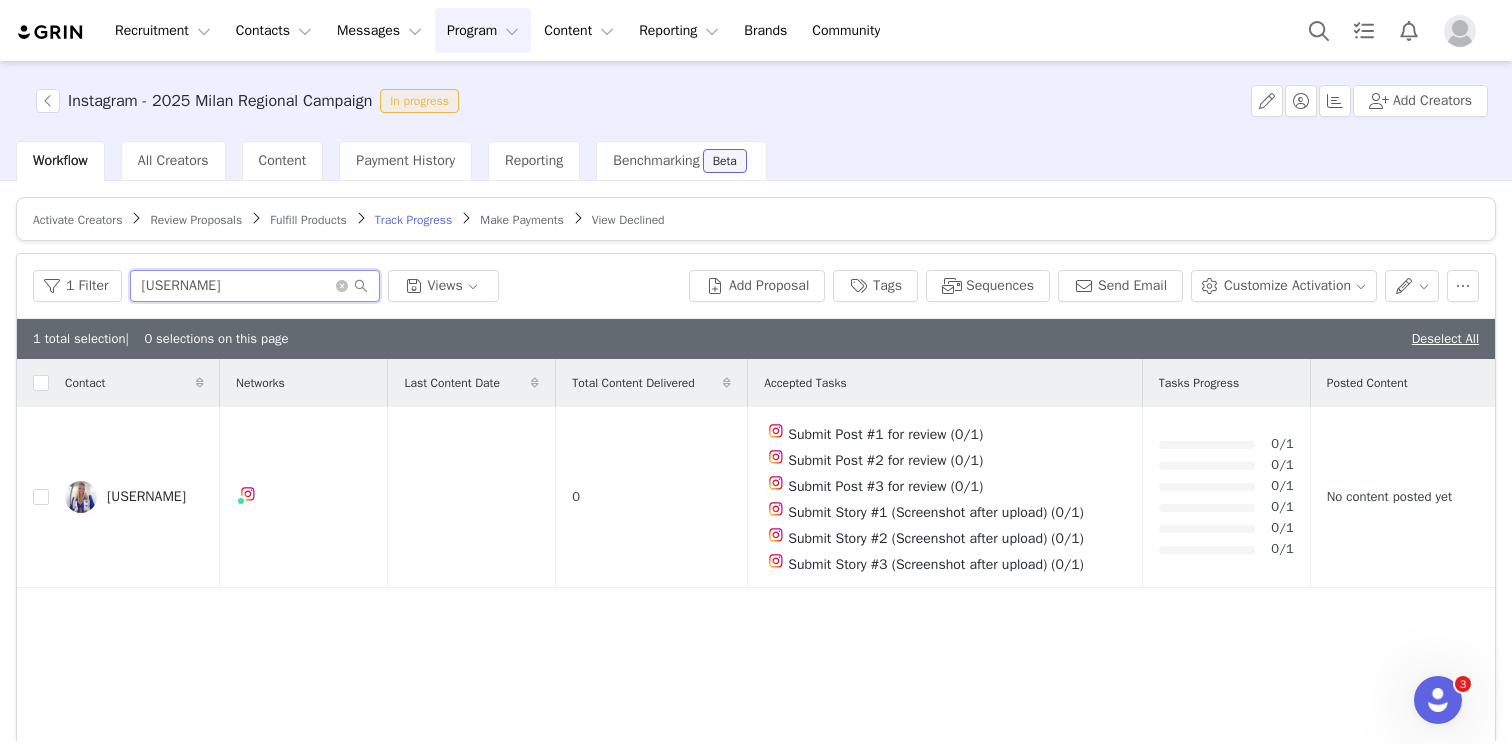 click on "[USERNAME]" at bounding box center [255, 286] 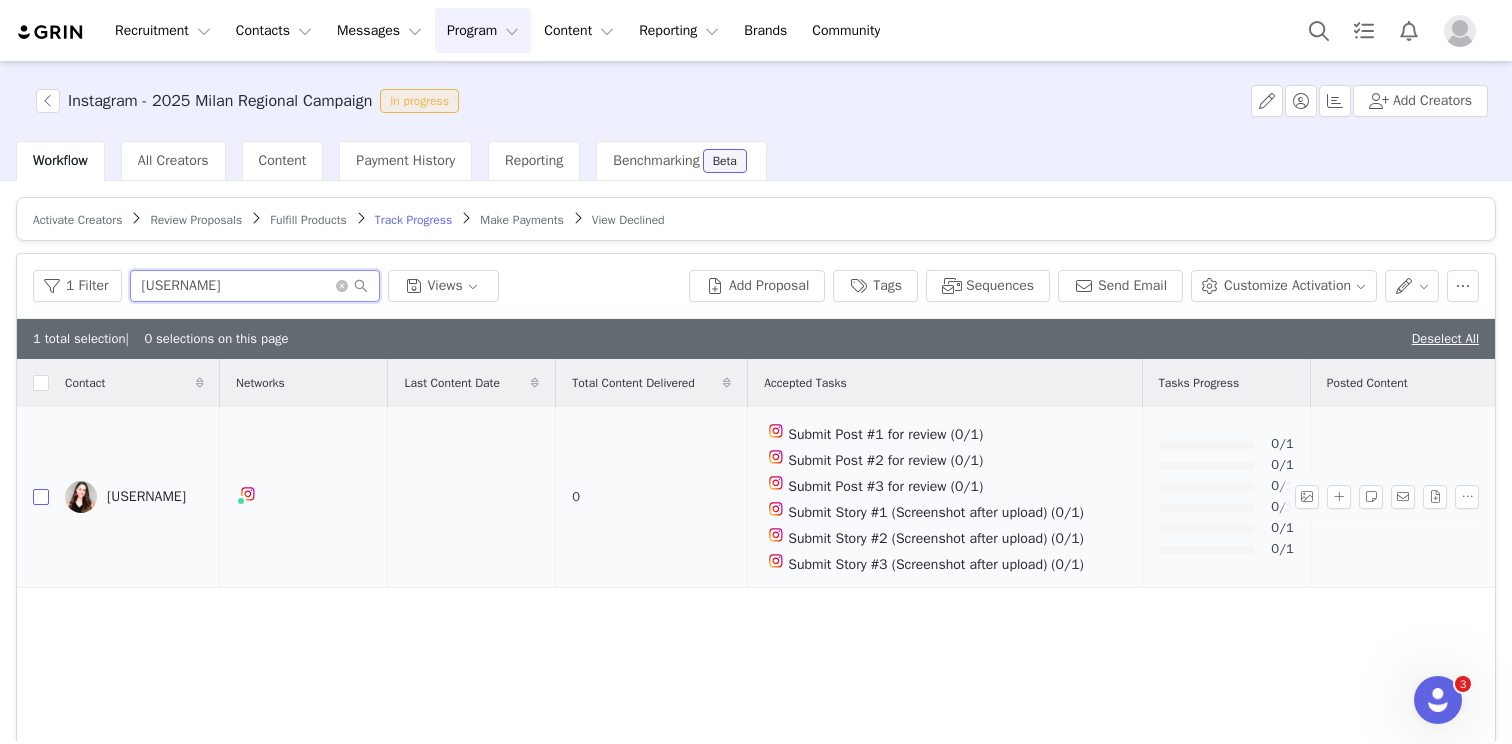 type on "[USERNAME]" 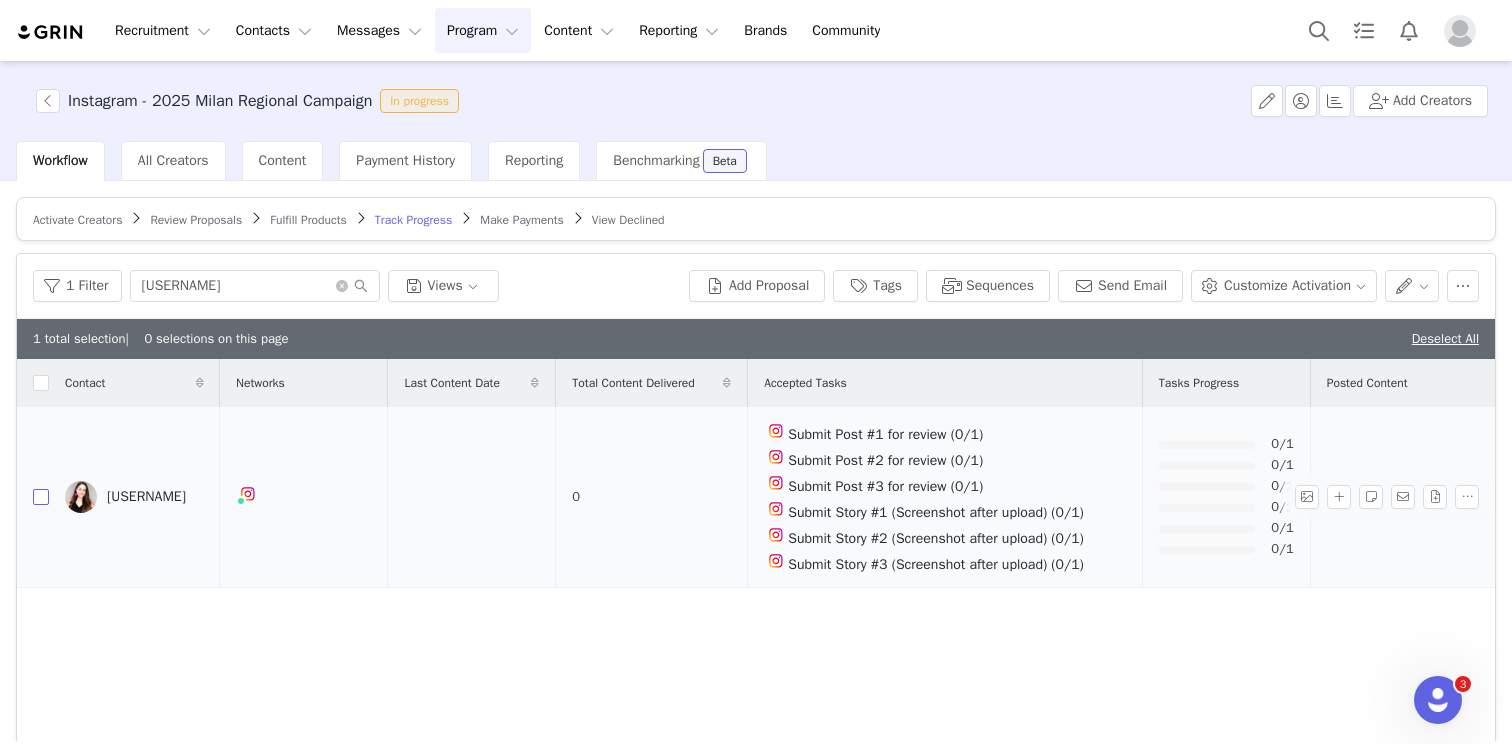 click at bounding box center [41, 497] 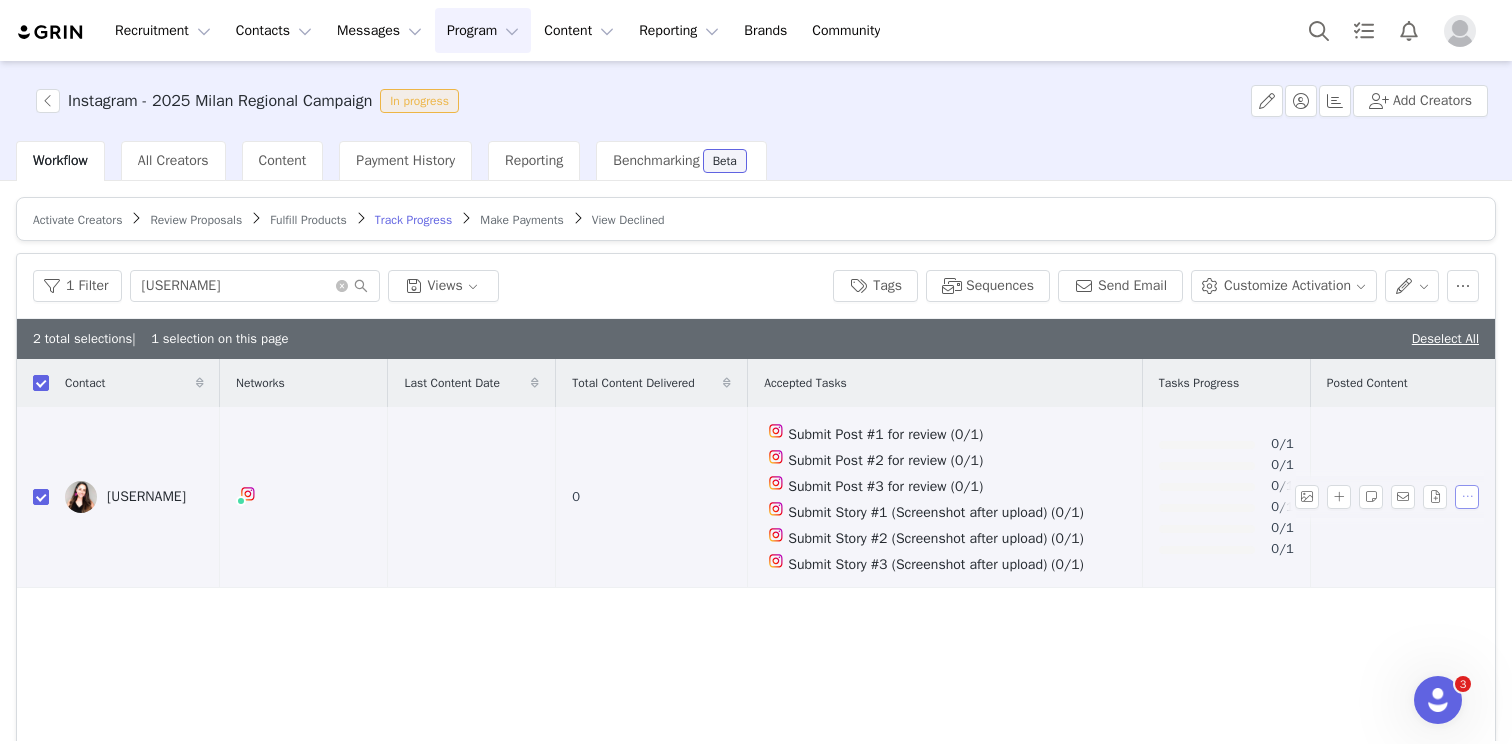 click at bounding box center [1467, 497] 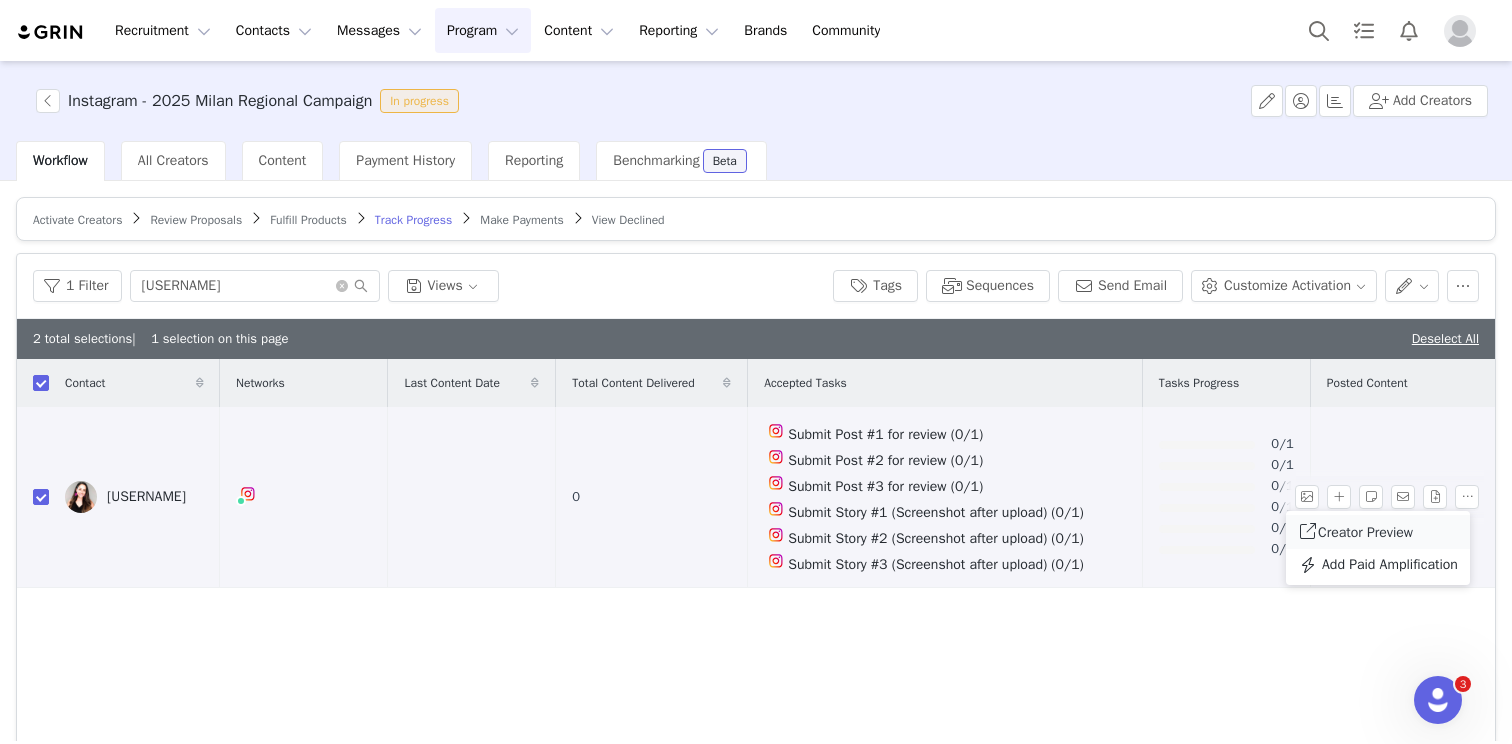 click on "Creator Preview" at bounding box center [1365, 532] 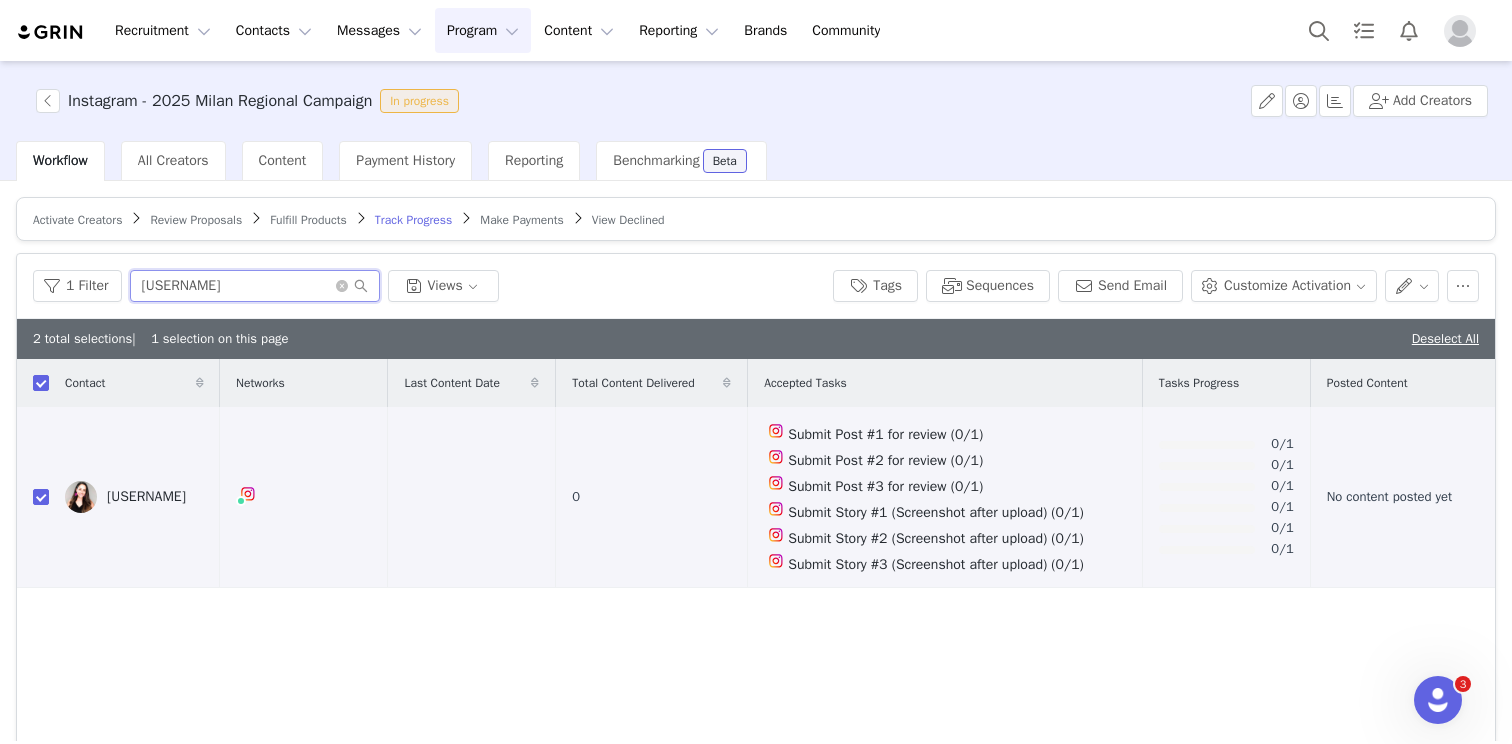 click on "[USERNAME]" at bounding box center (255, 286) 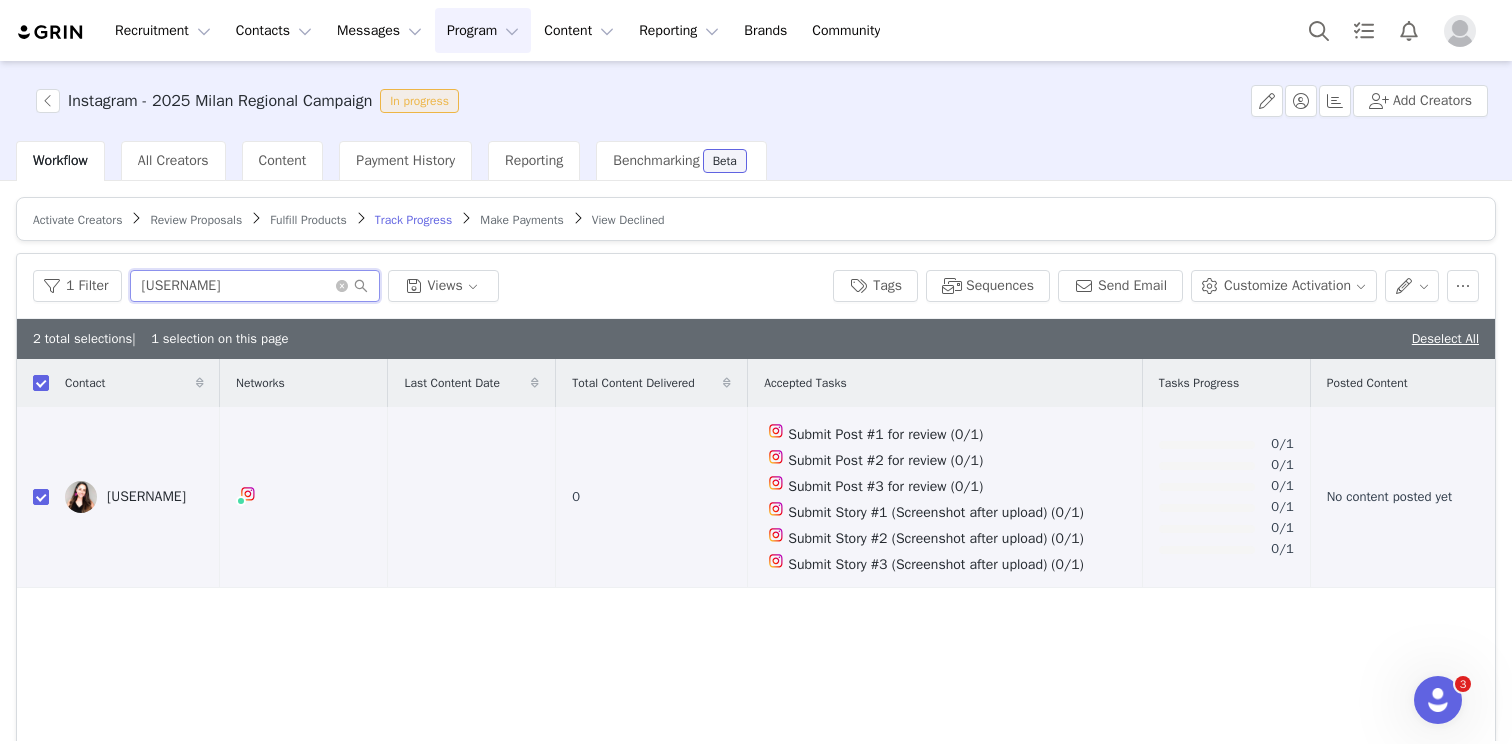 type on "[USERNAME]" 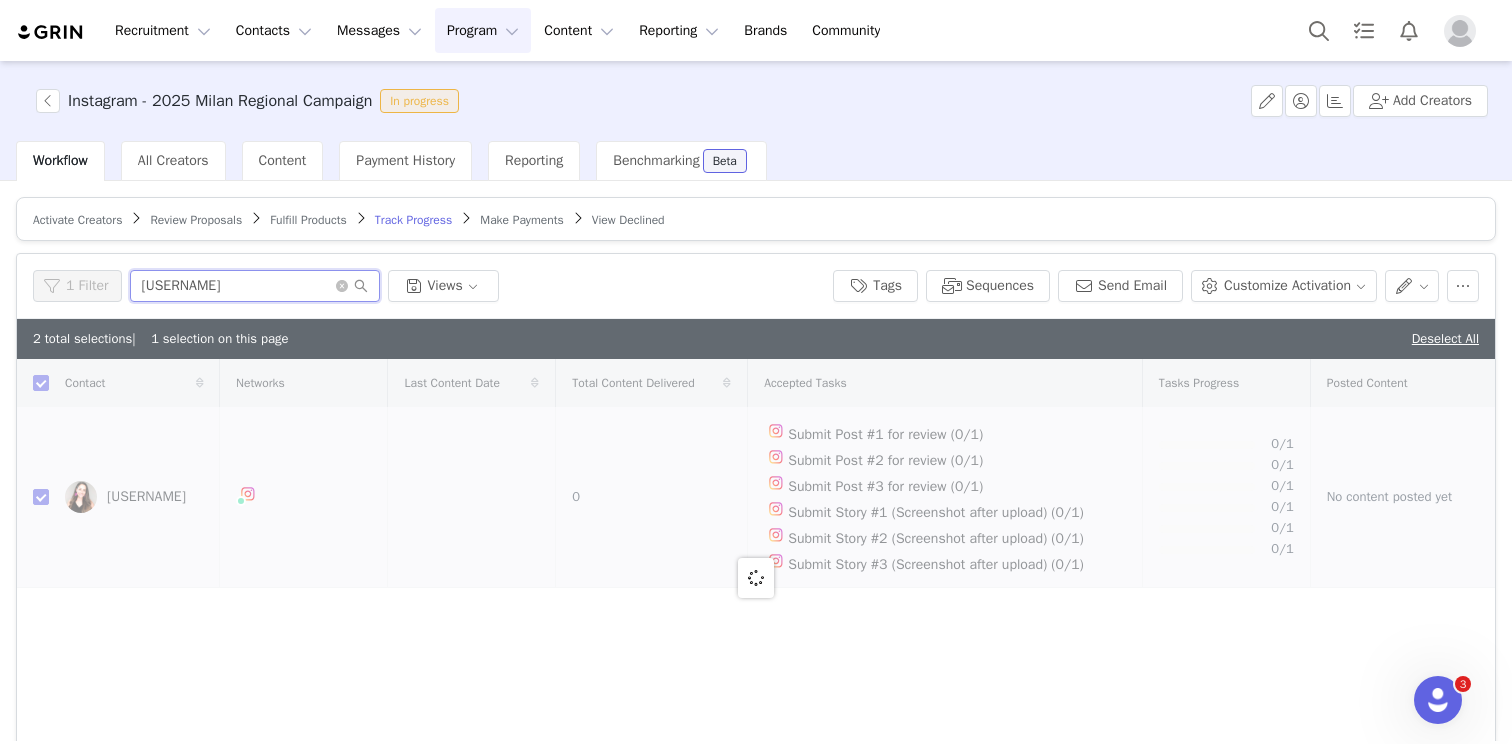 checkbox on "false" 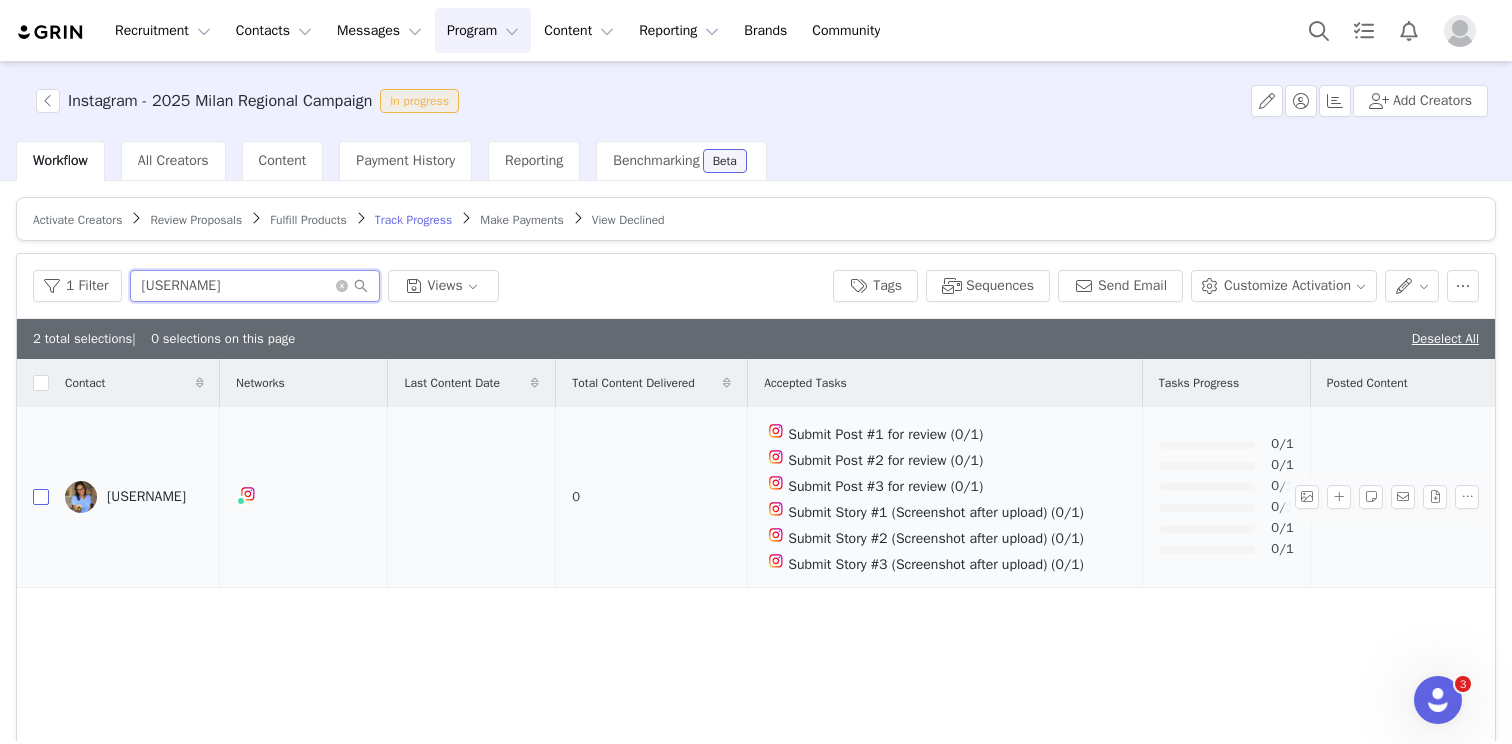 type on "[USERNAME]" 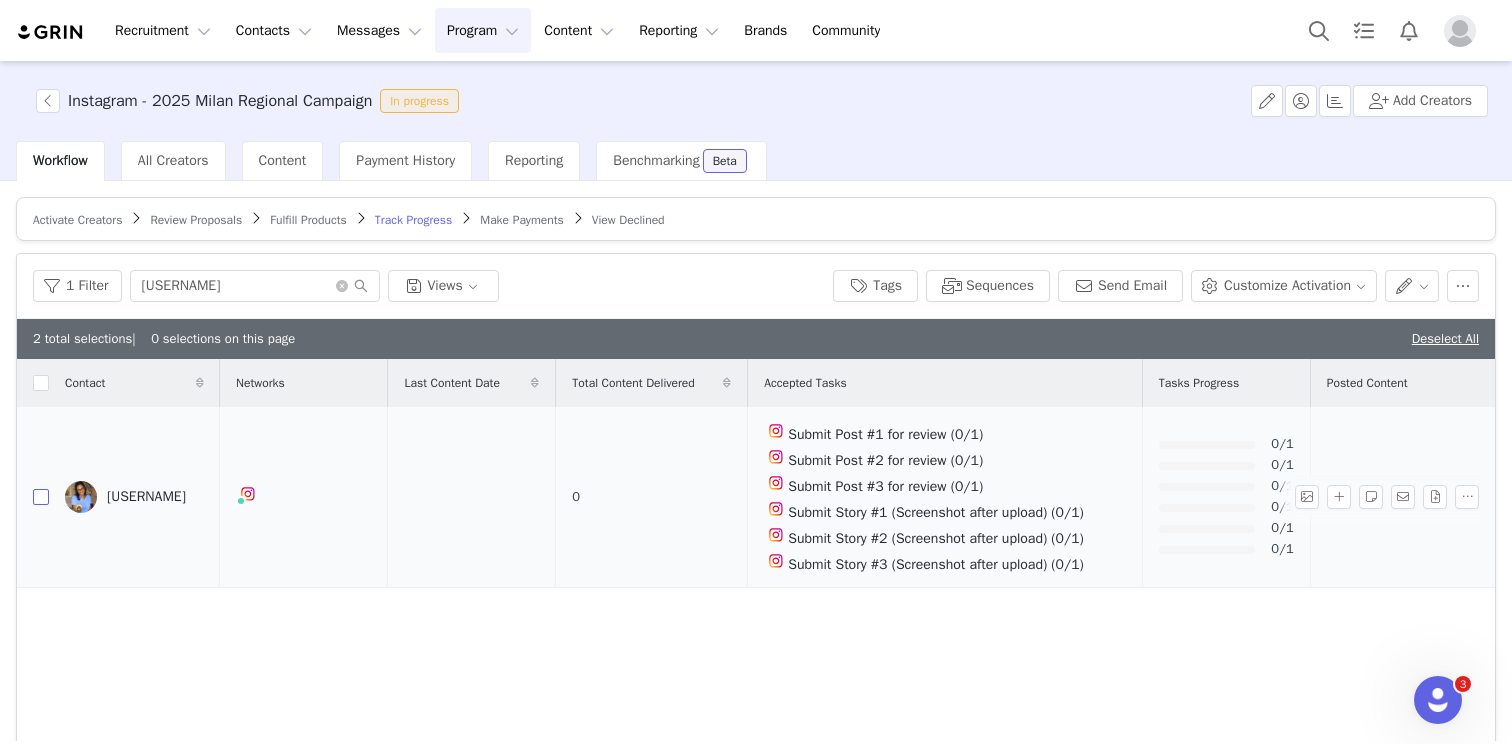 click at bounding box center (41, 497) 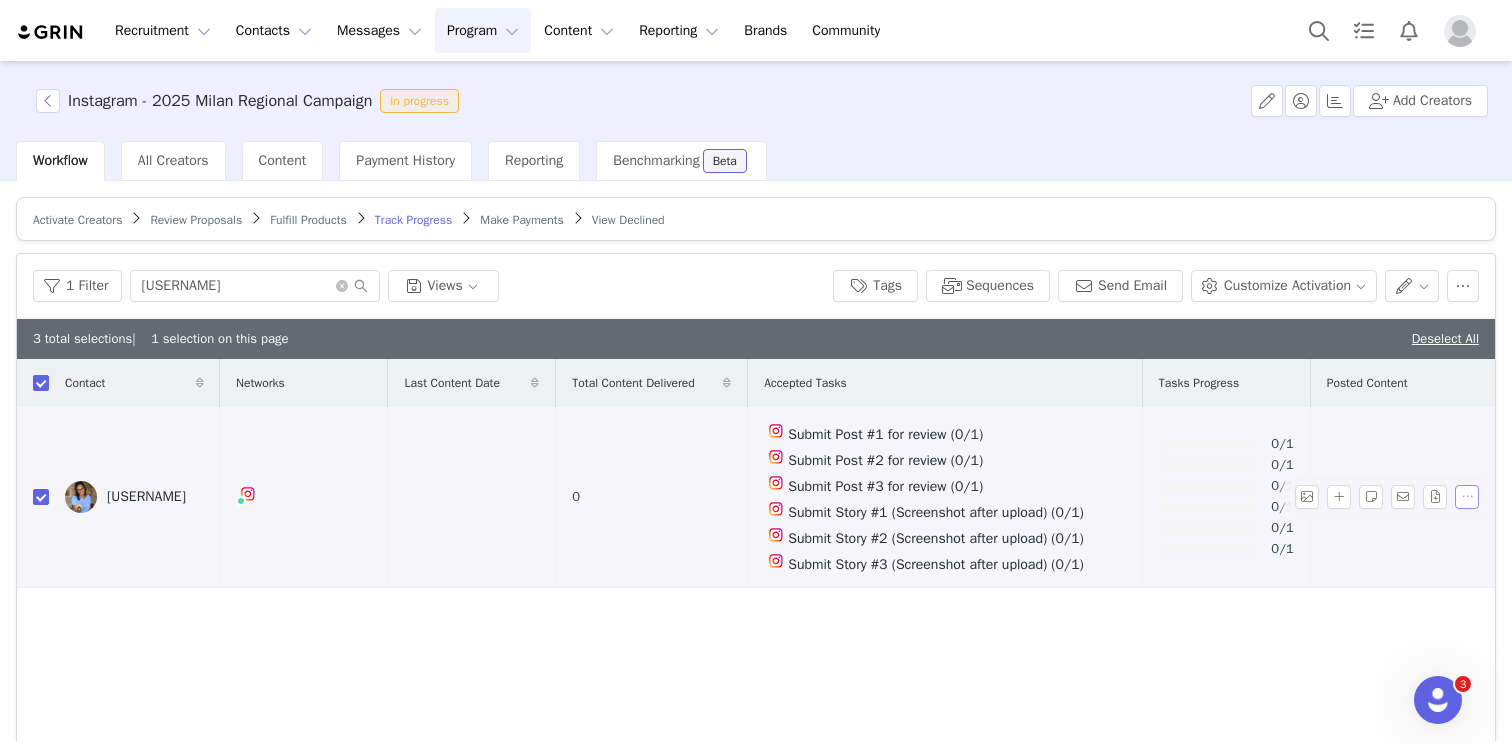 click at bounding box center (1467, 497) 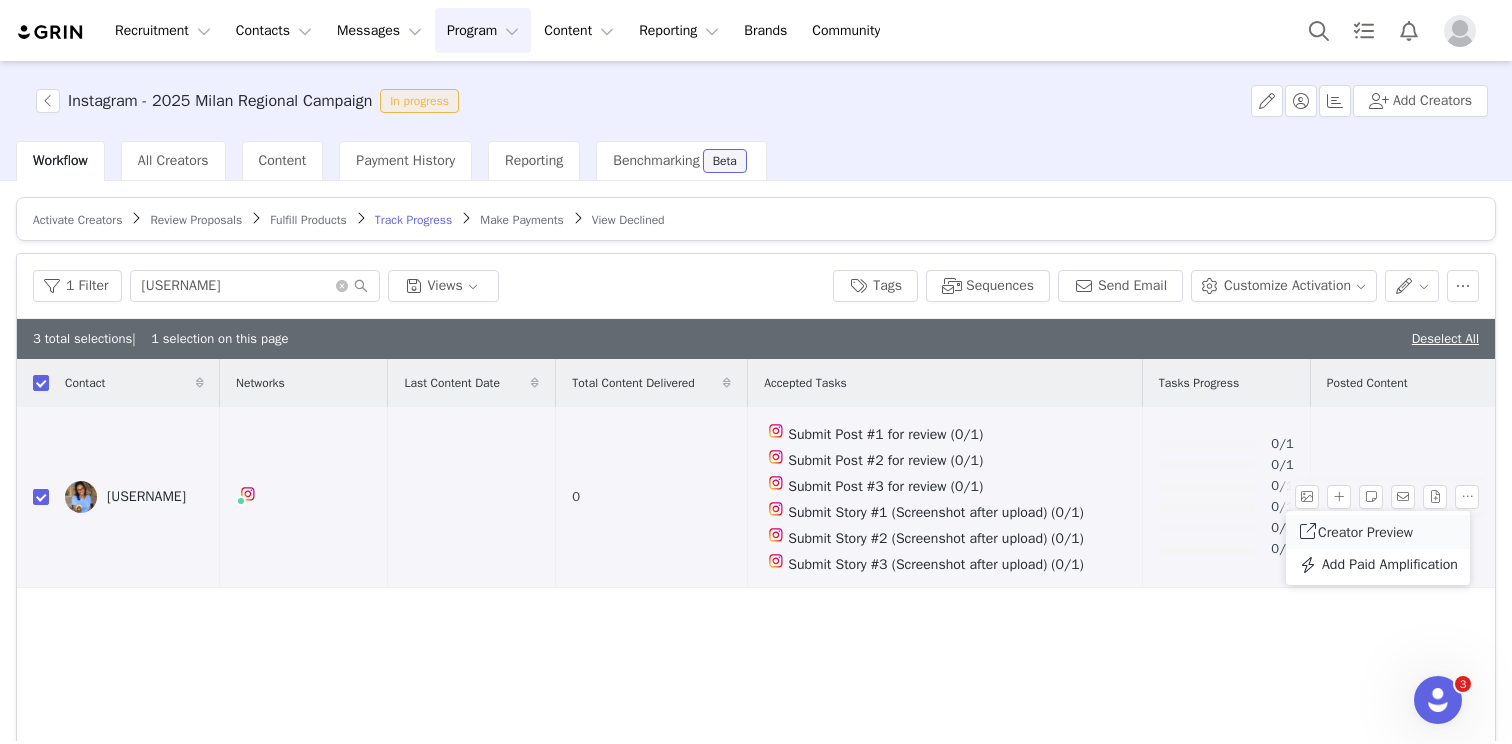 click on "Creator Preview" at bounding box center (1365, 532) 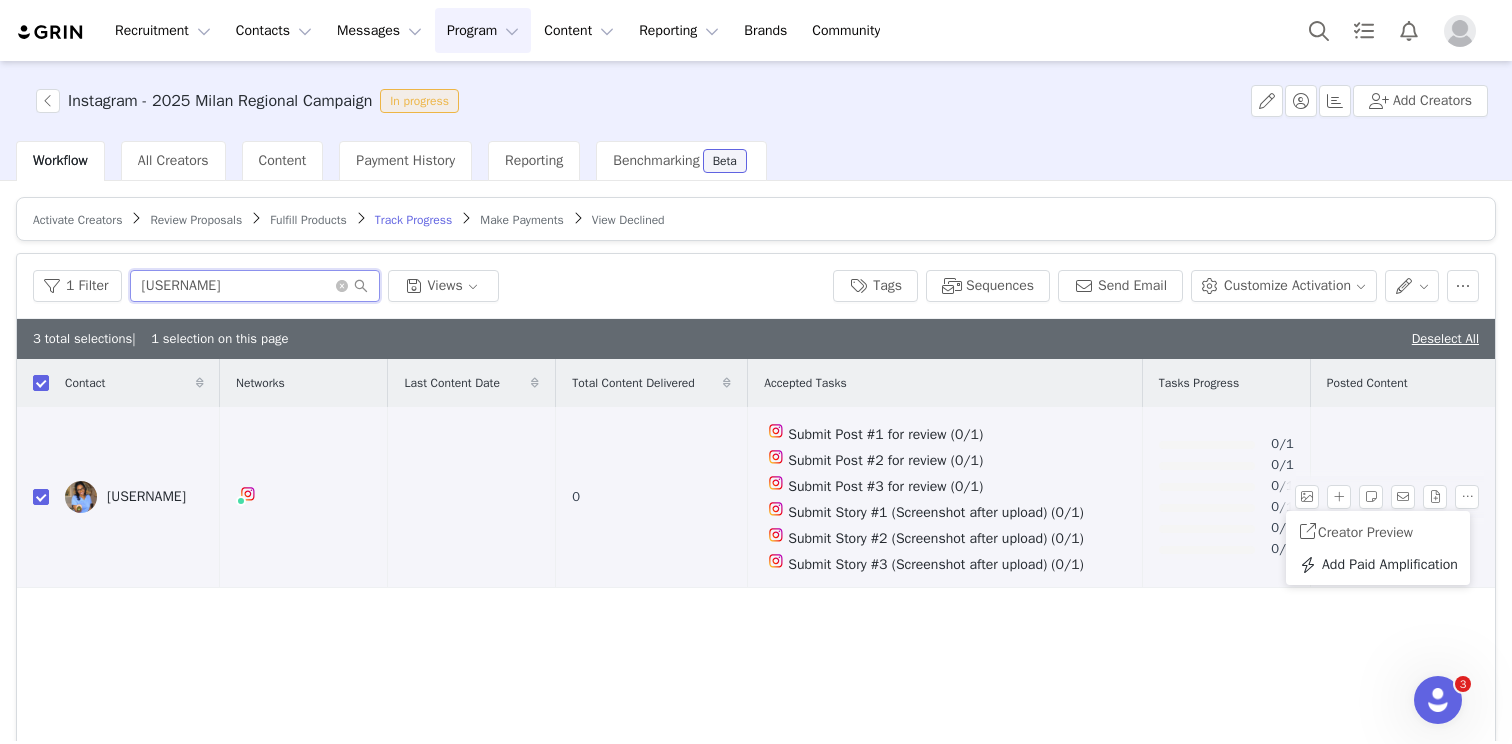 click on "[USERNAME]" at bounding box center (255, 286) 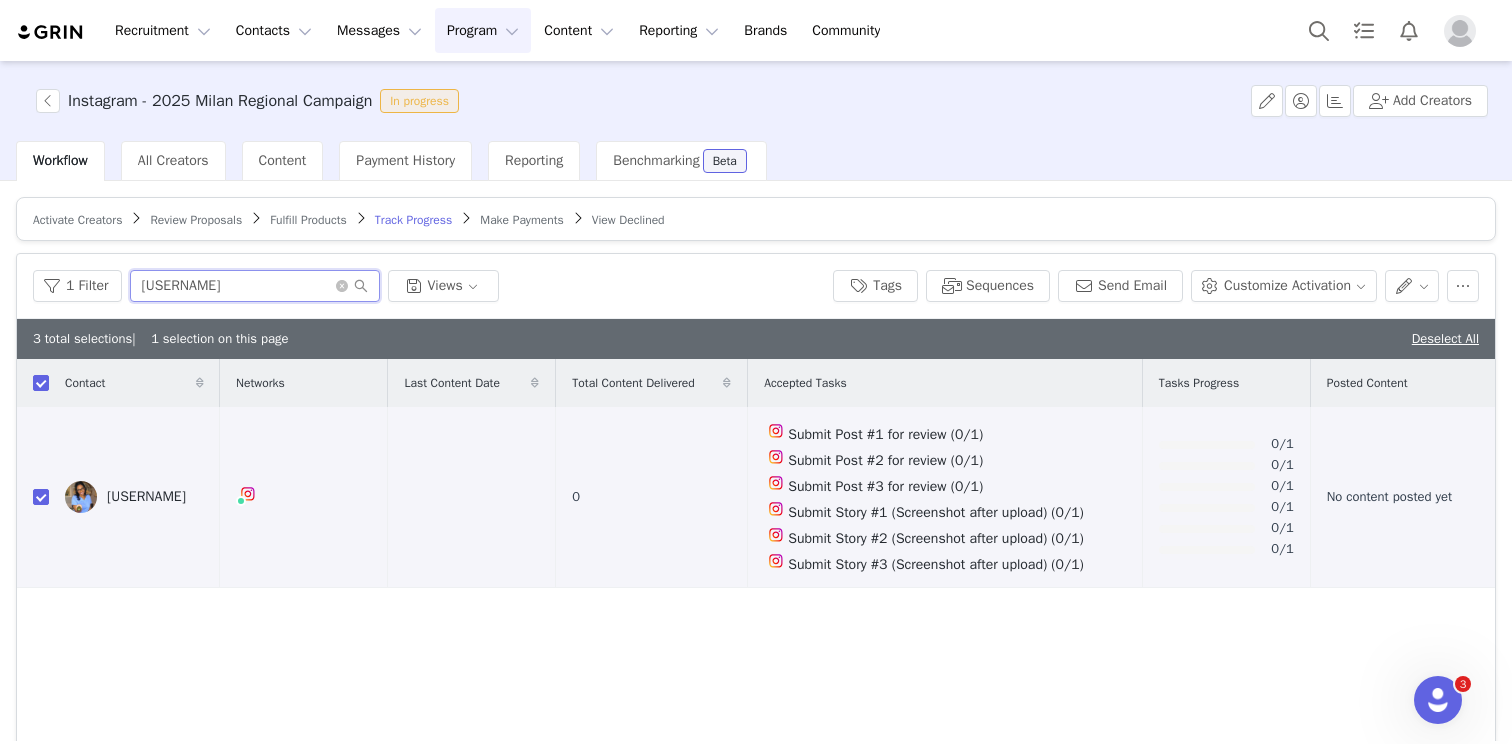 click on "[USERNAME]" at bounding box center [255, 286] 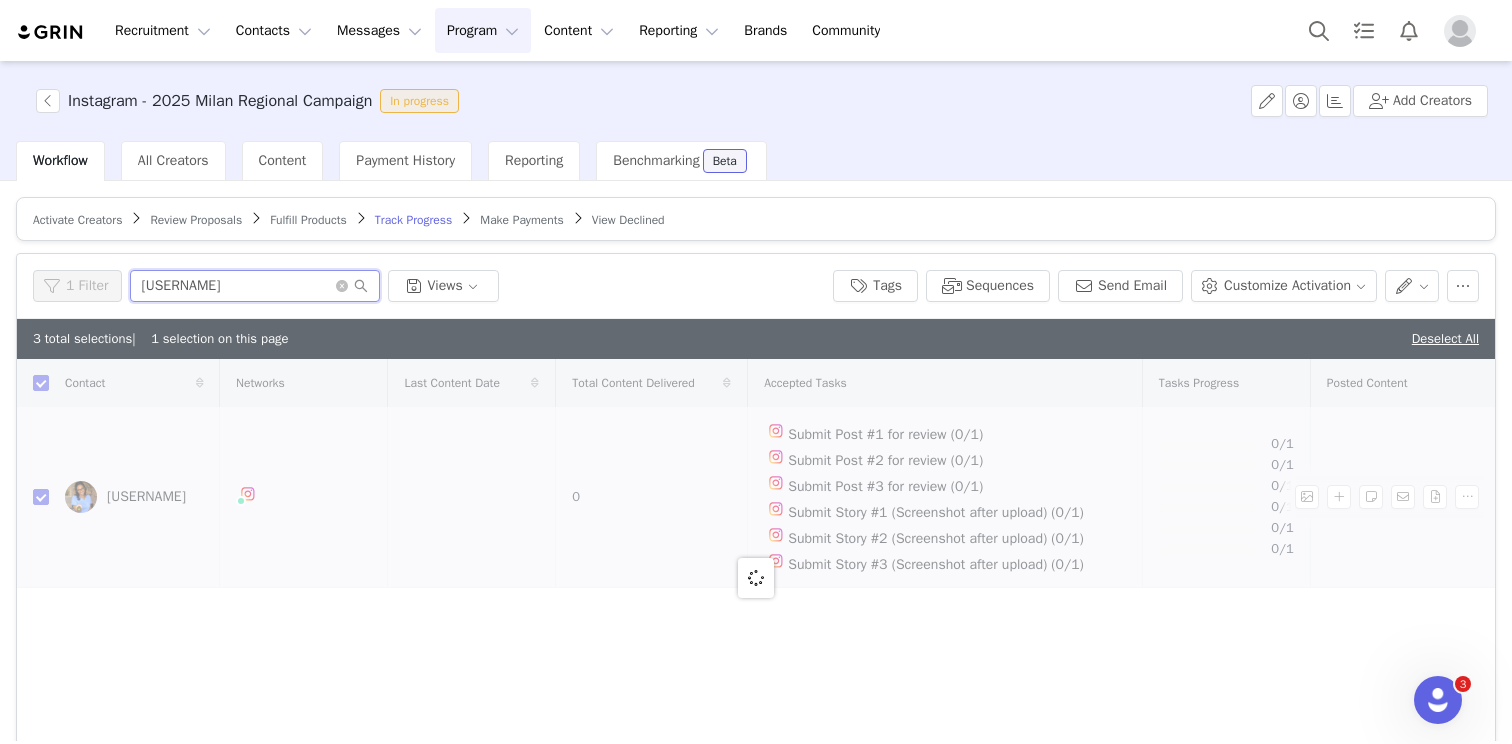 checkbox on "false" 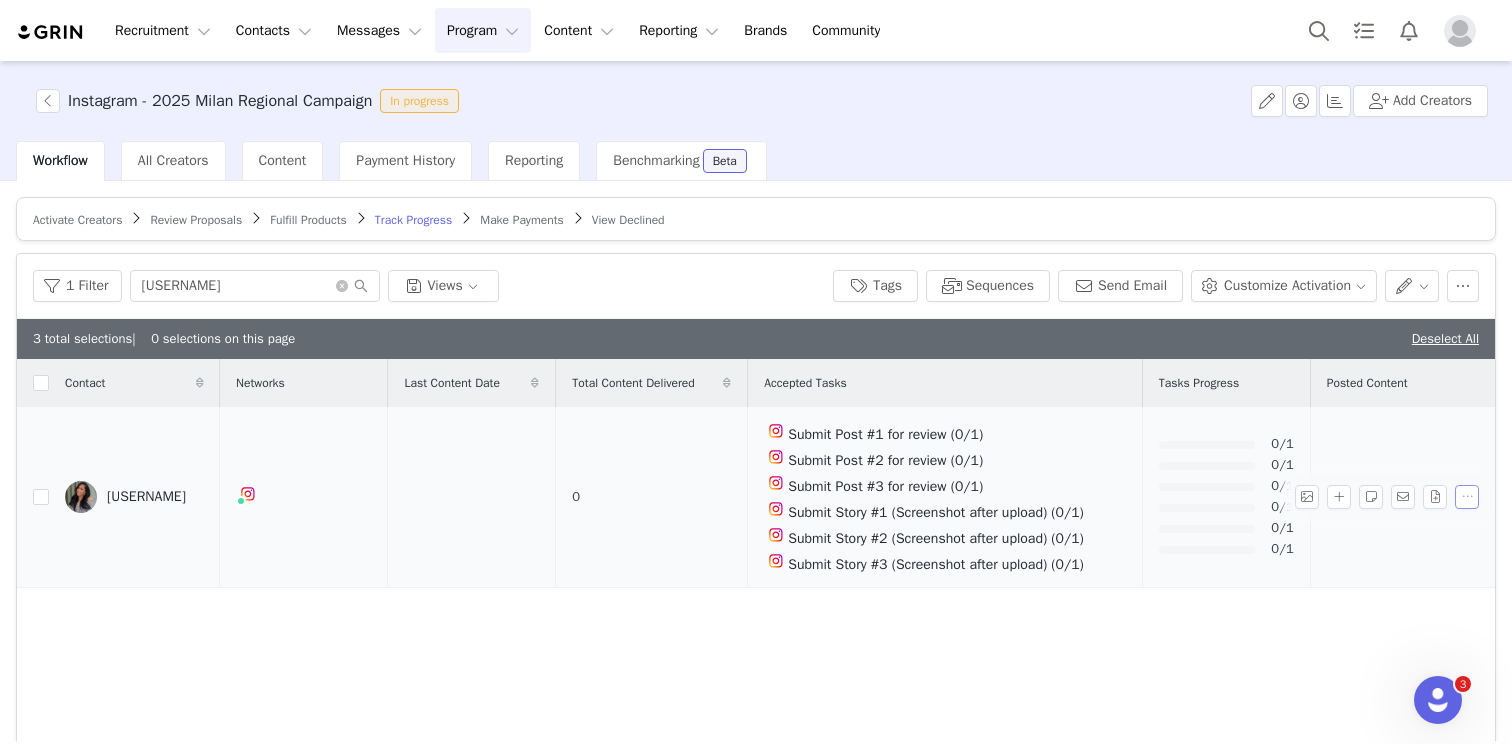 click at bounding box center (1467, 497) 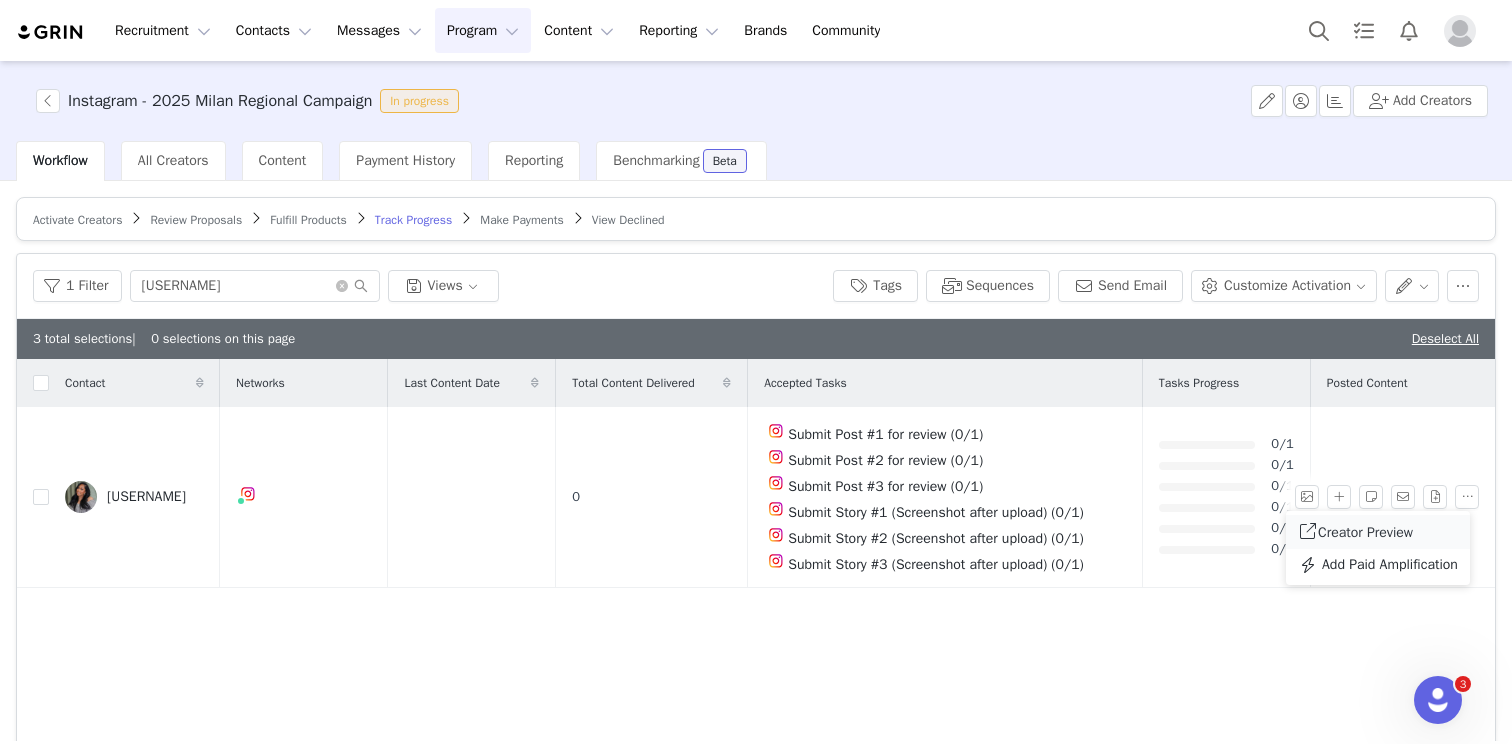 click on "Creator Preview" at bounding box center (1365, 532) 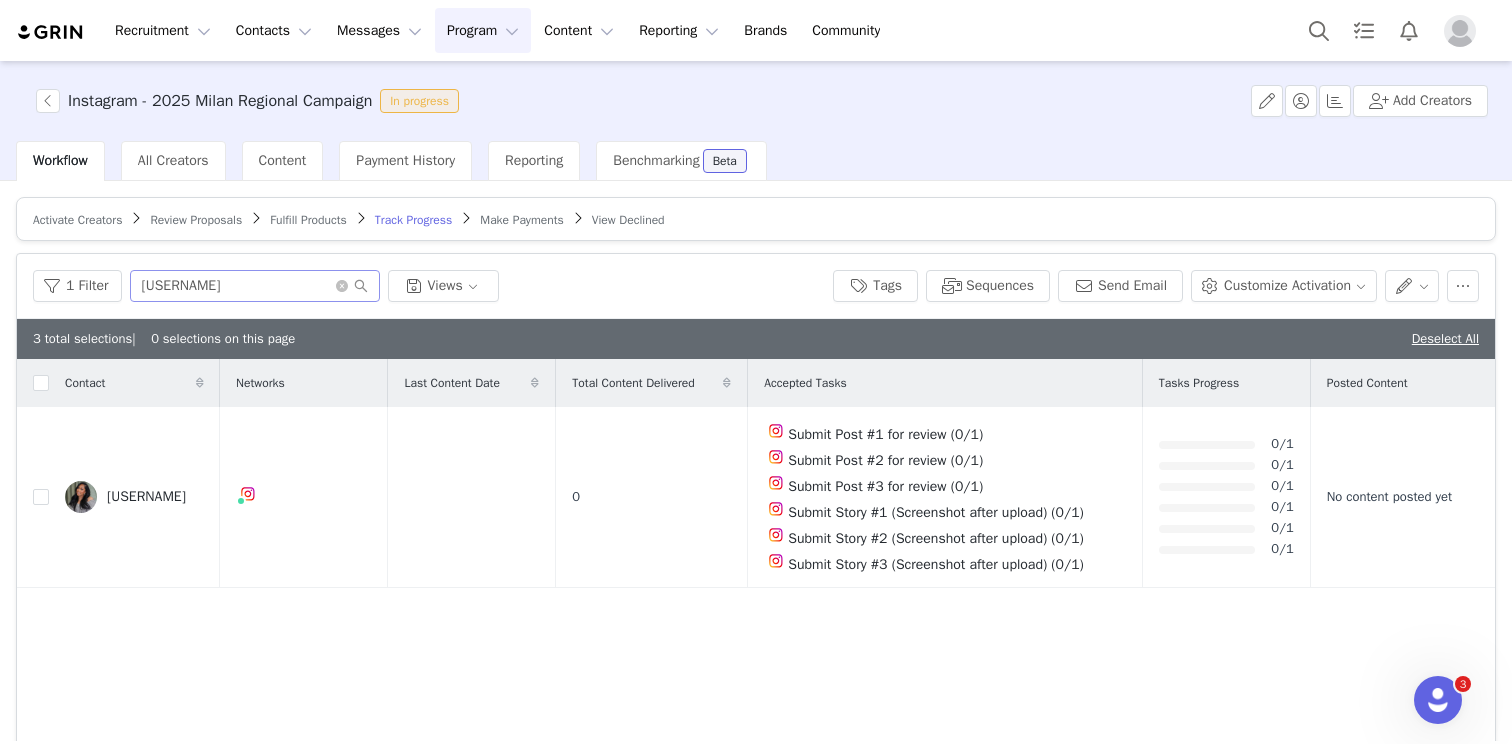 click on "1 Filter beat Views     Tags Sequences Send Email  Customize Activation" at bounding box center [756, 286] 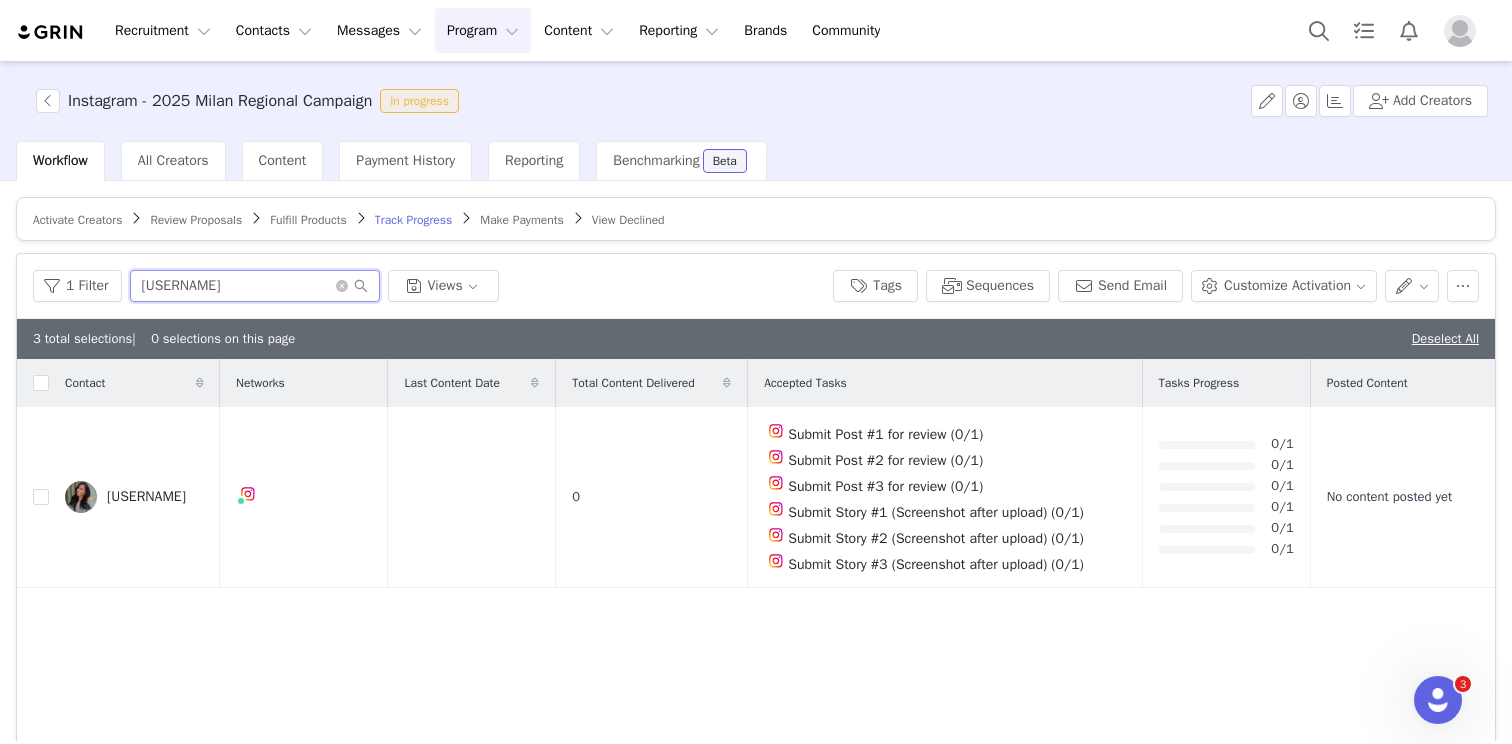 click on "[USERNAME]" at bounding box center (255, 286) 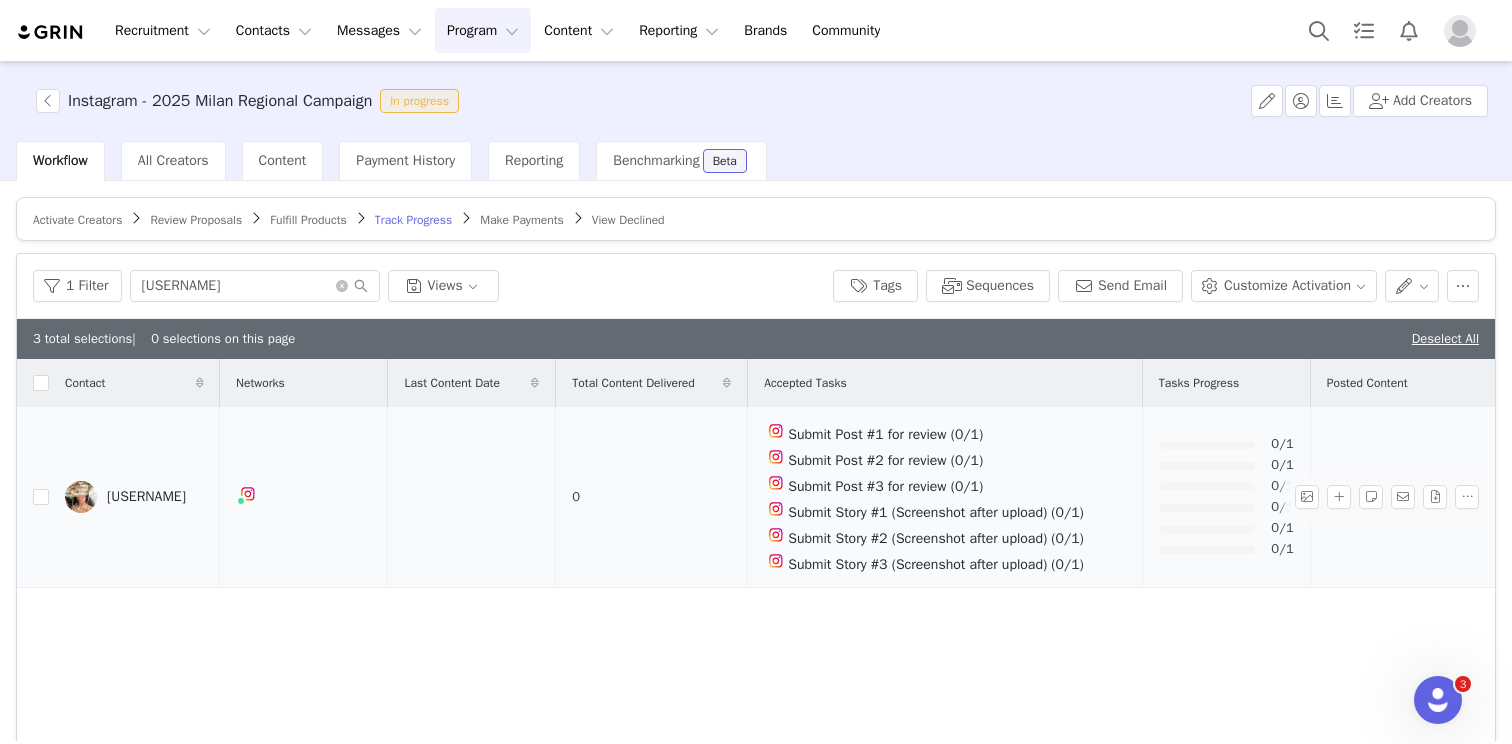 click on "[USERNAME]" at bounding box center [146, 497] 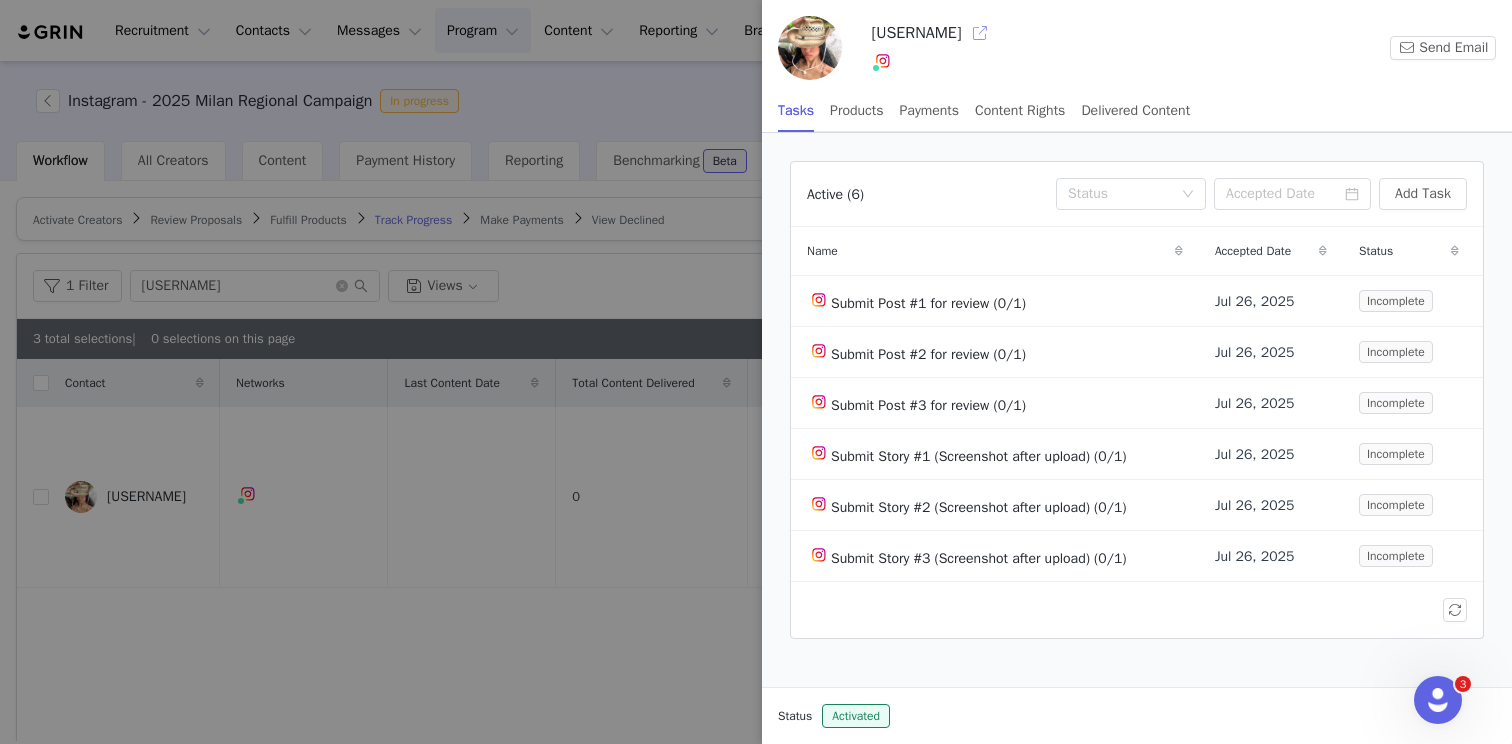 click at bounding box center [980, 33] 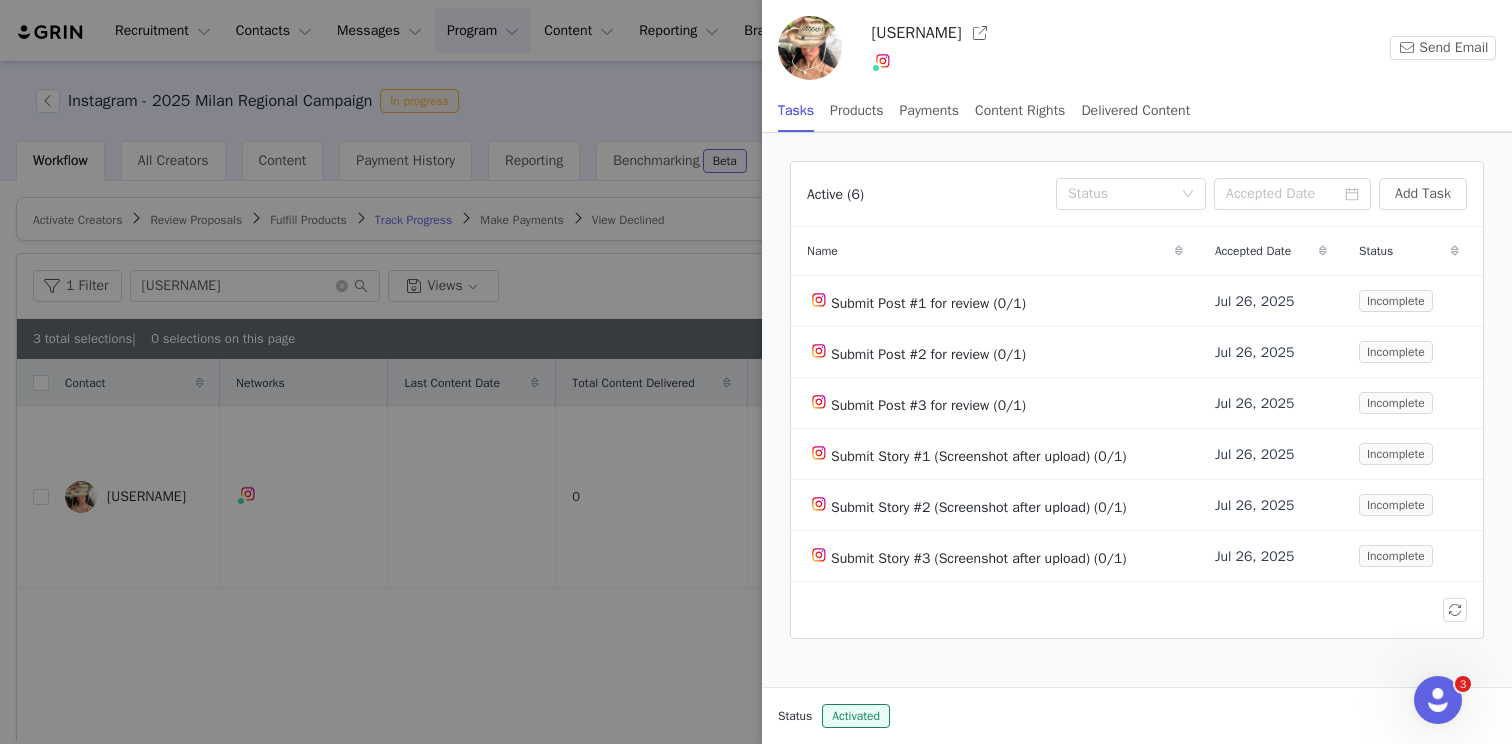 click at bounding box center (756, 372) 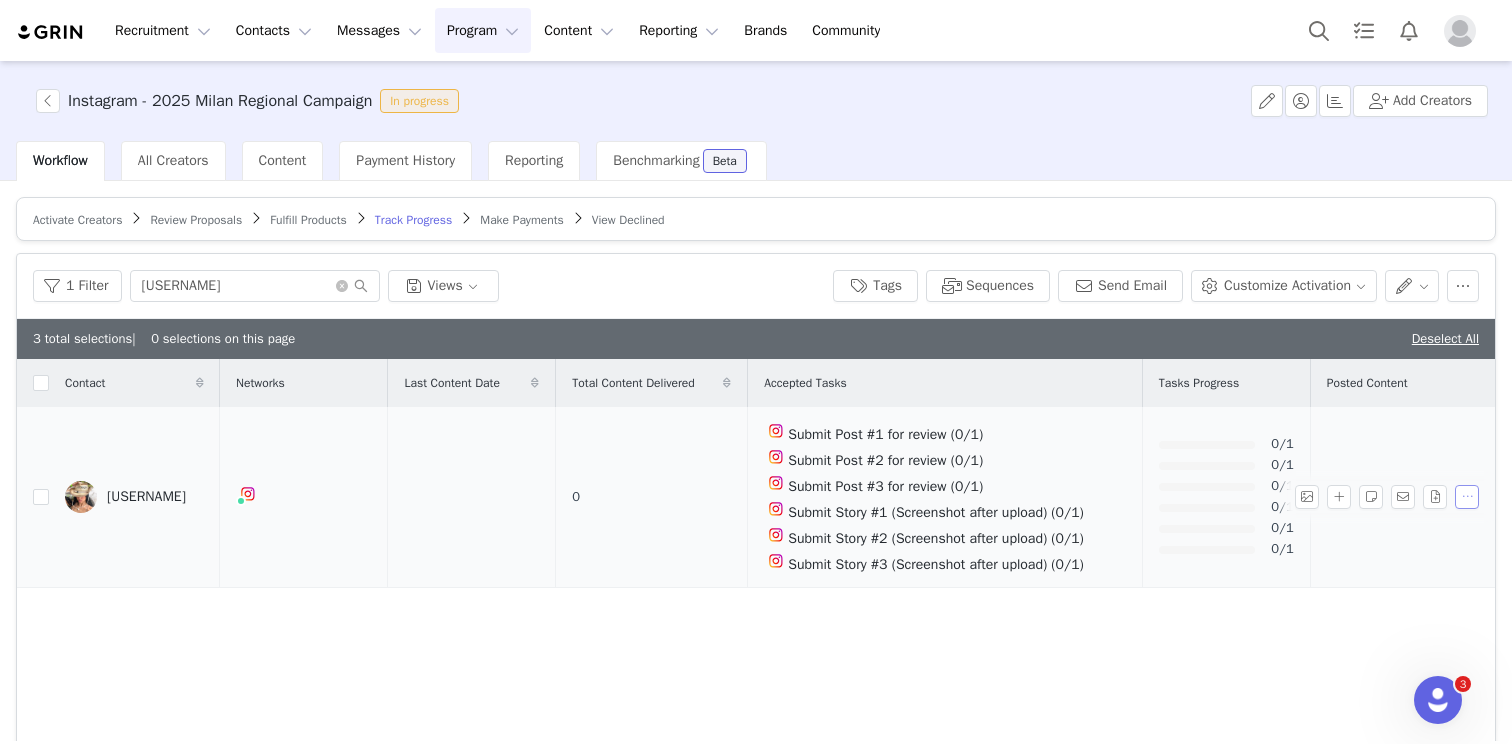 click at bounding box center [1467, 497] 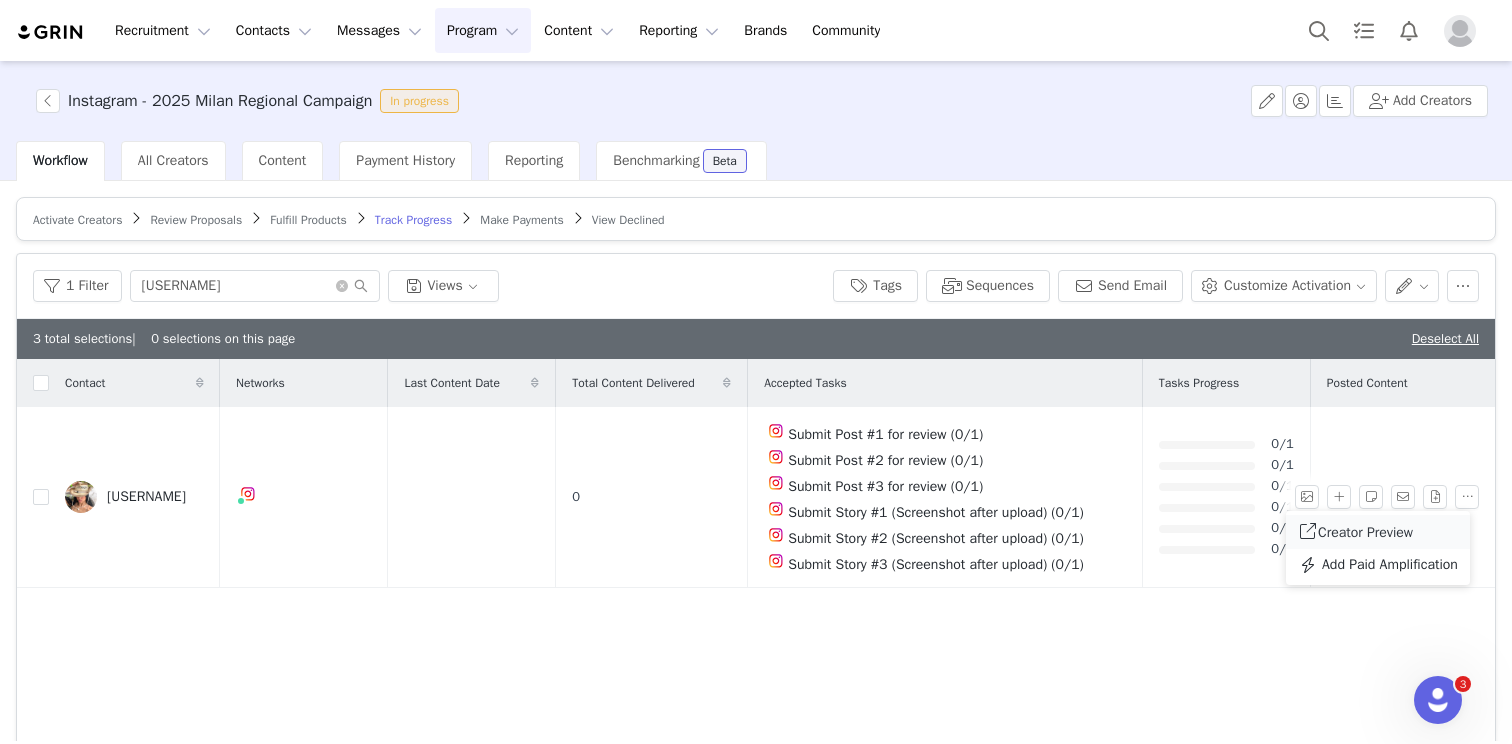 click on "Creator Preview" at bounding box center [1365, 532] 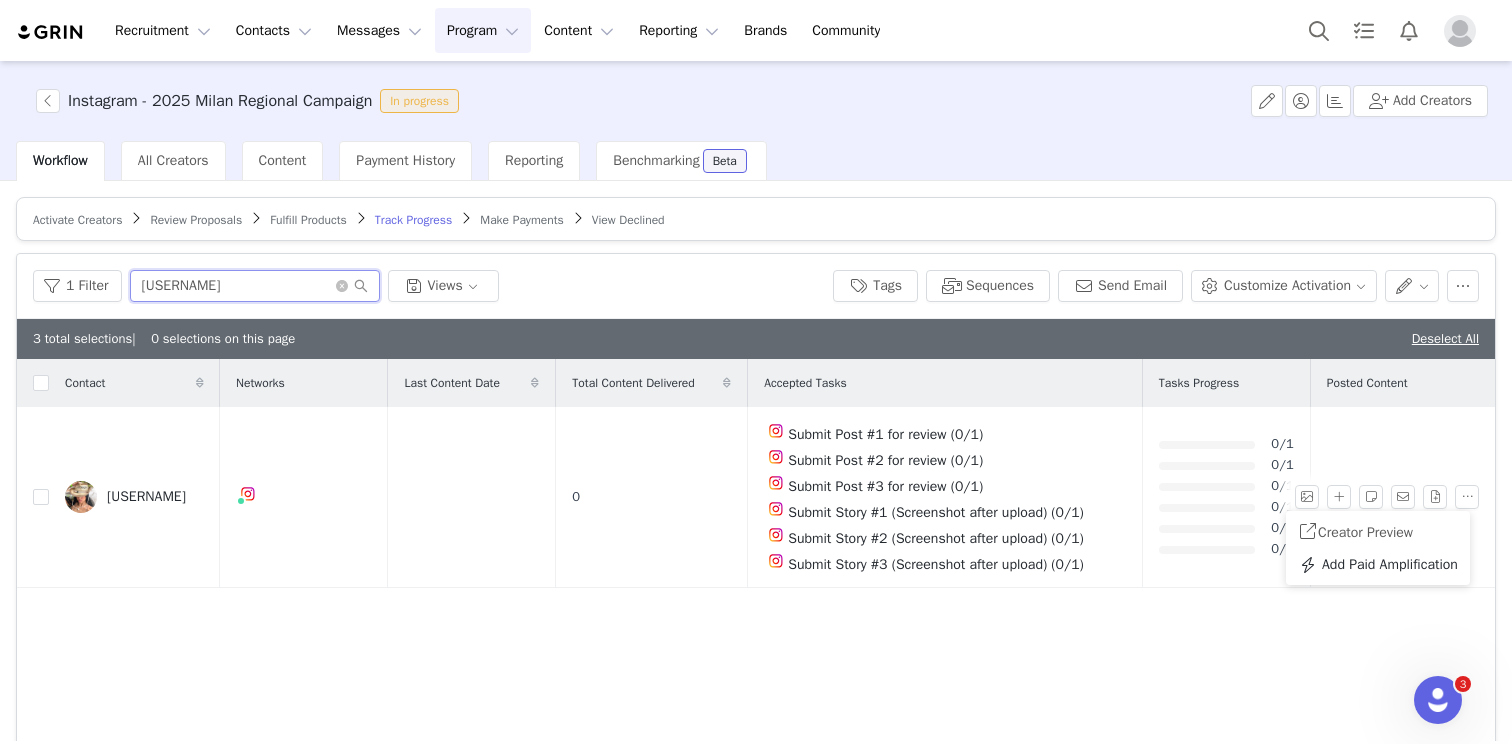 click on "[USERNAME]" at bounding box center [255, 286] 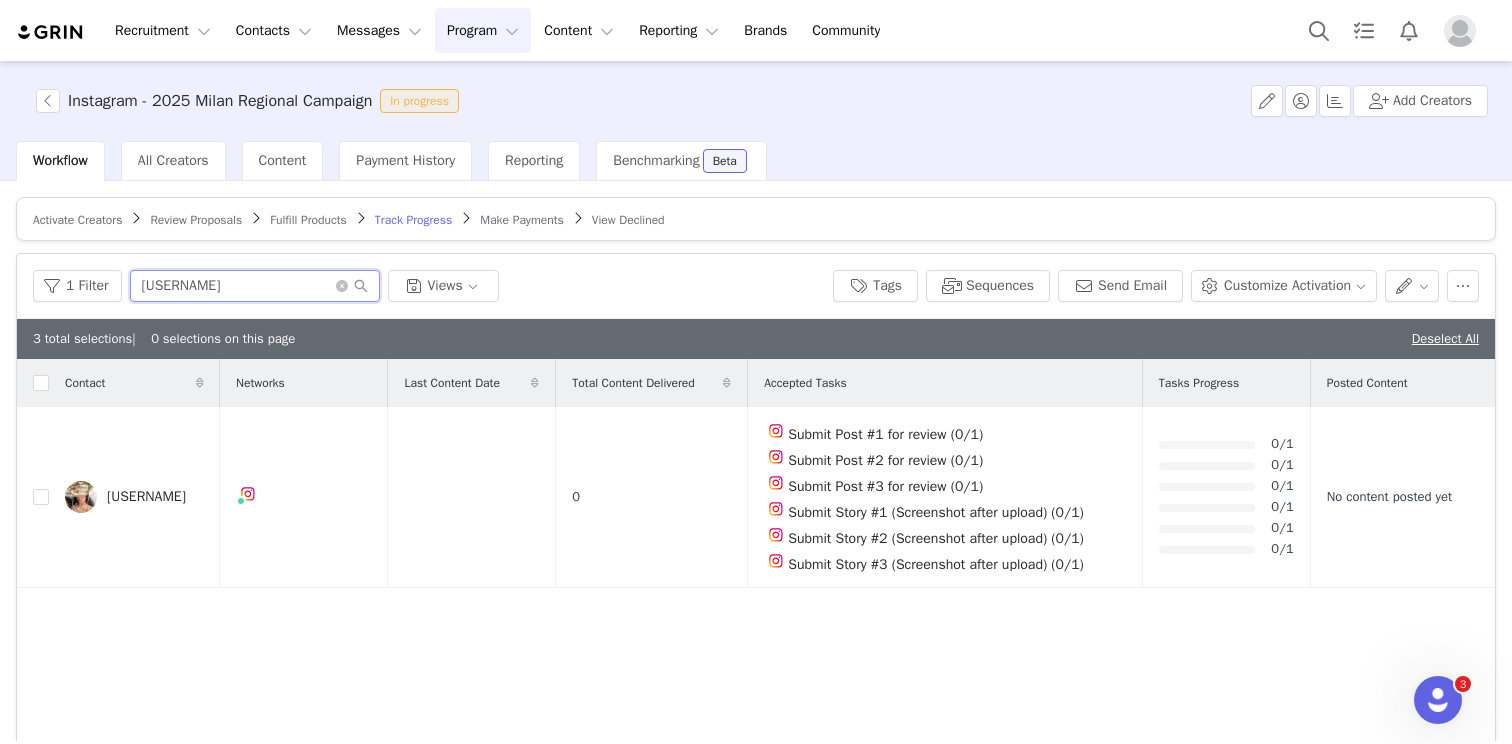 click on "[USERNAME]" at bounding box center (255, 286) 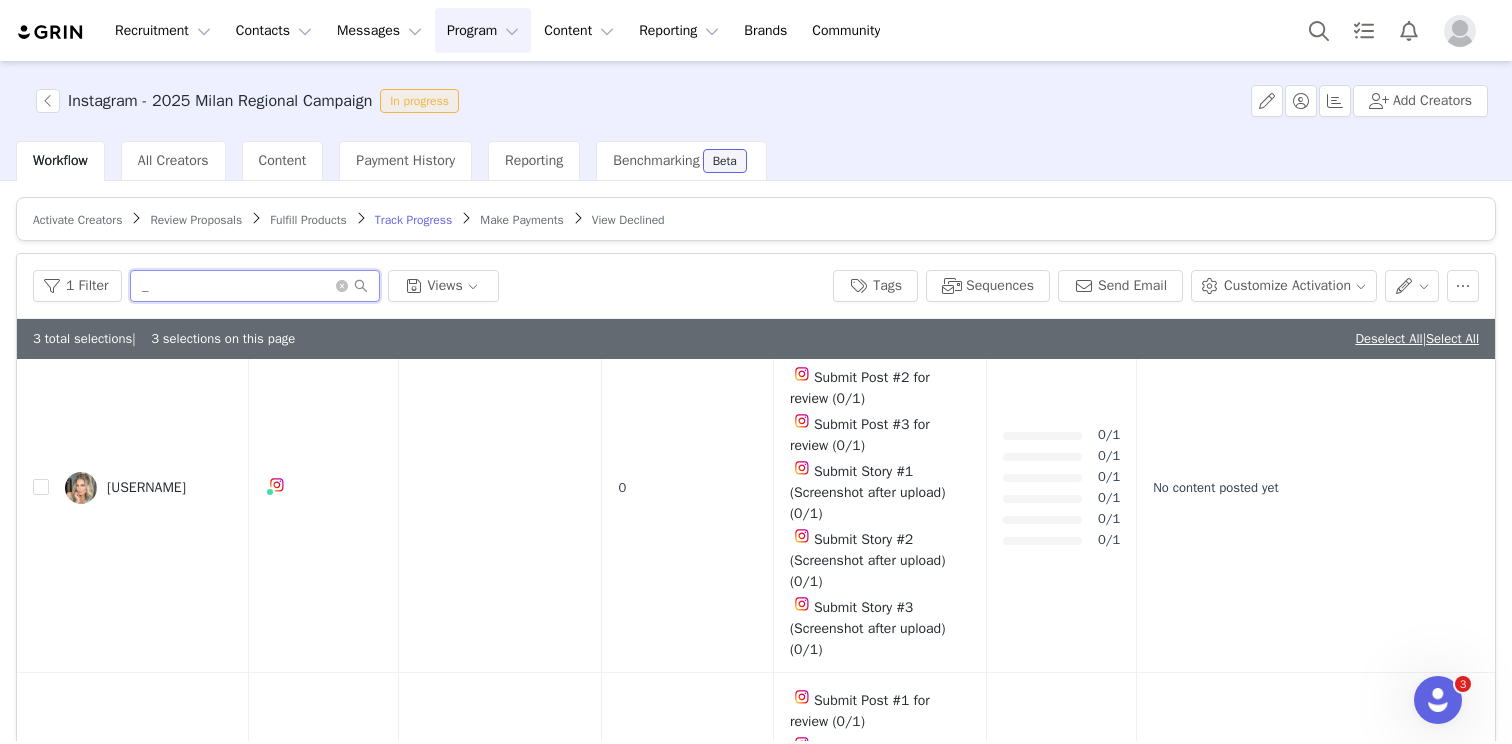 scroll, scrollTop: 1403, scrollLeft: 0, axis: vertical 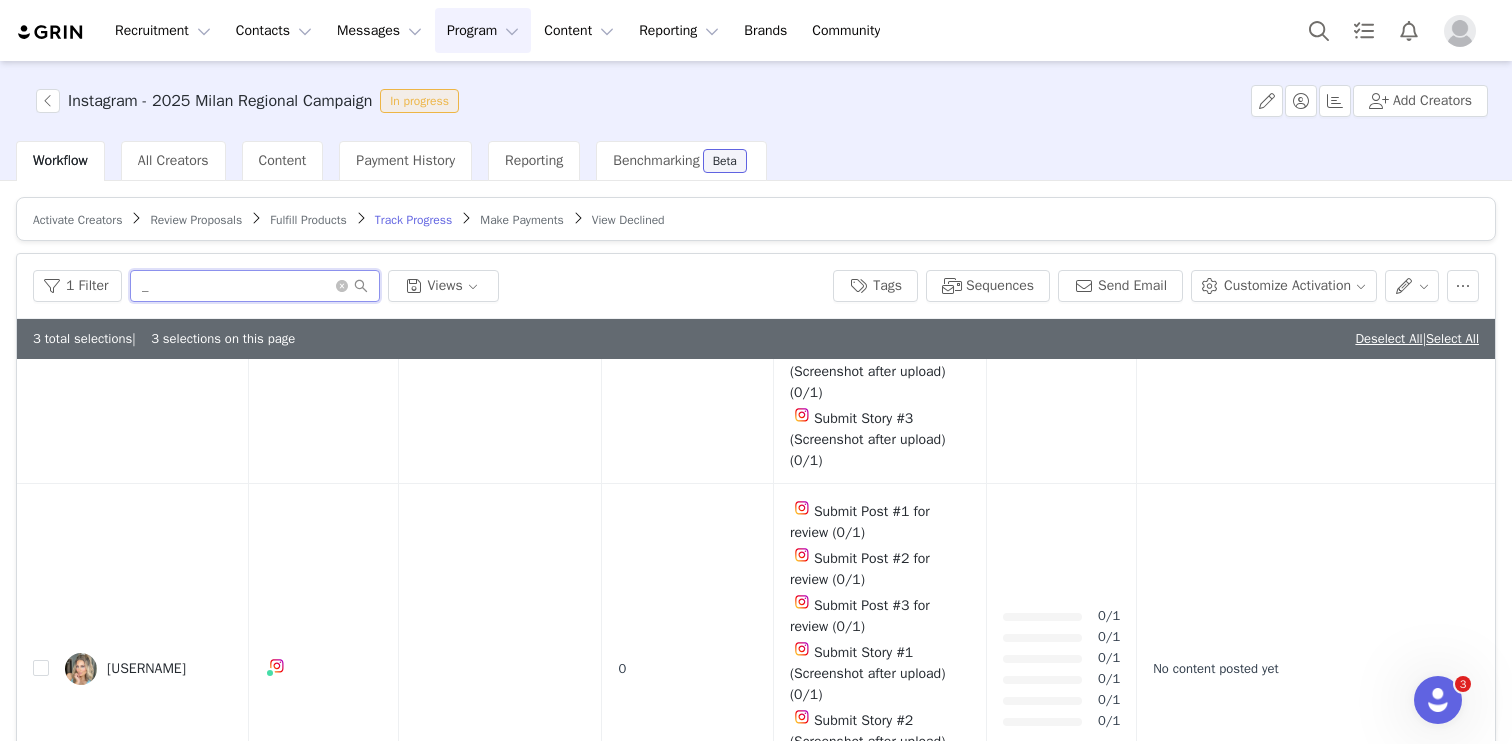 click on "_" at bounding box center [255, 286] 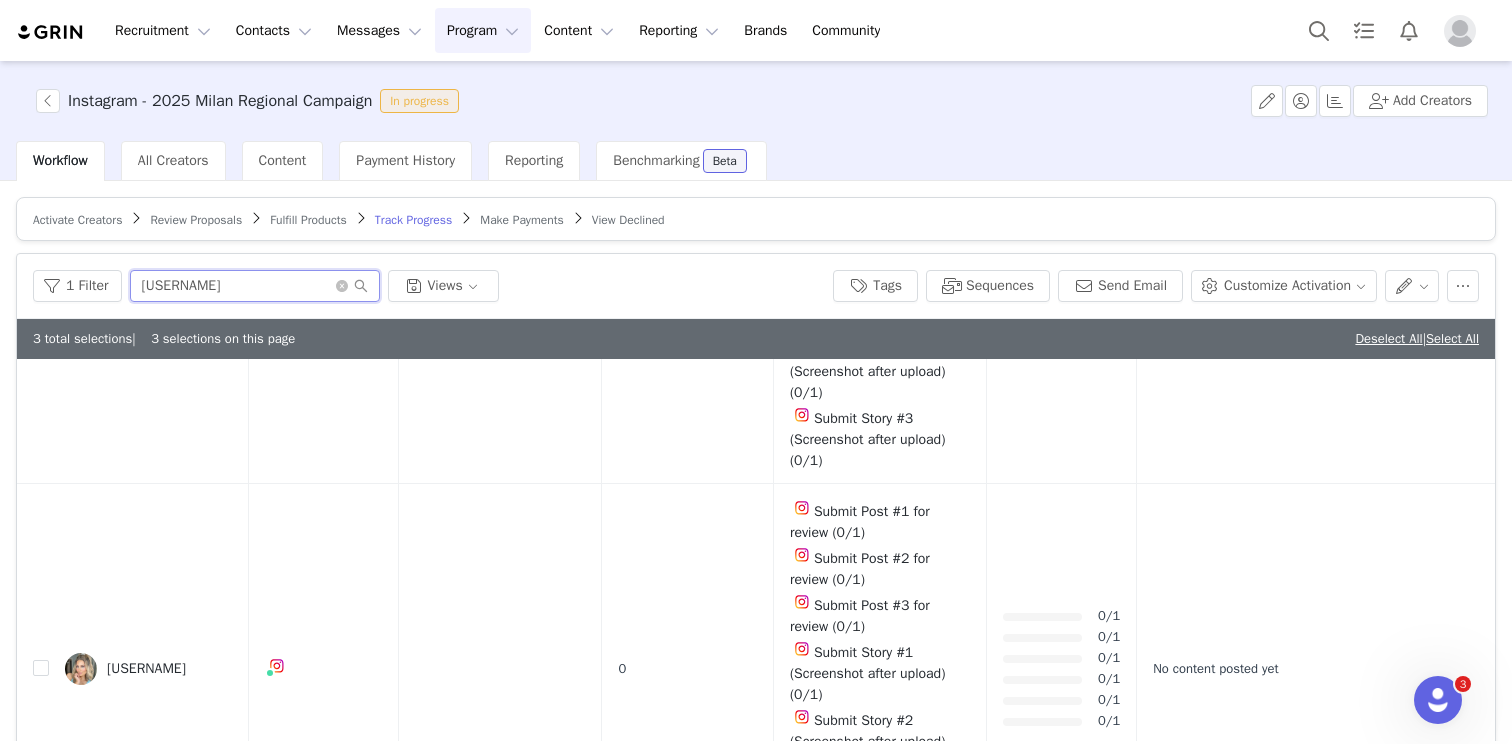 scroll, scrollTop: 0, scrollLeft: 0, axis: both 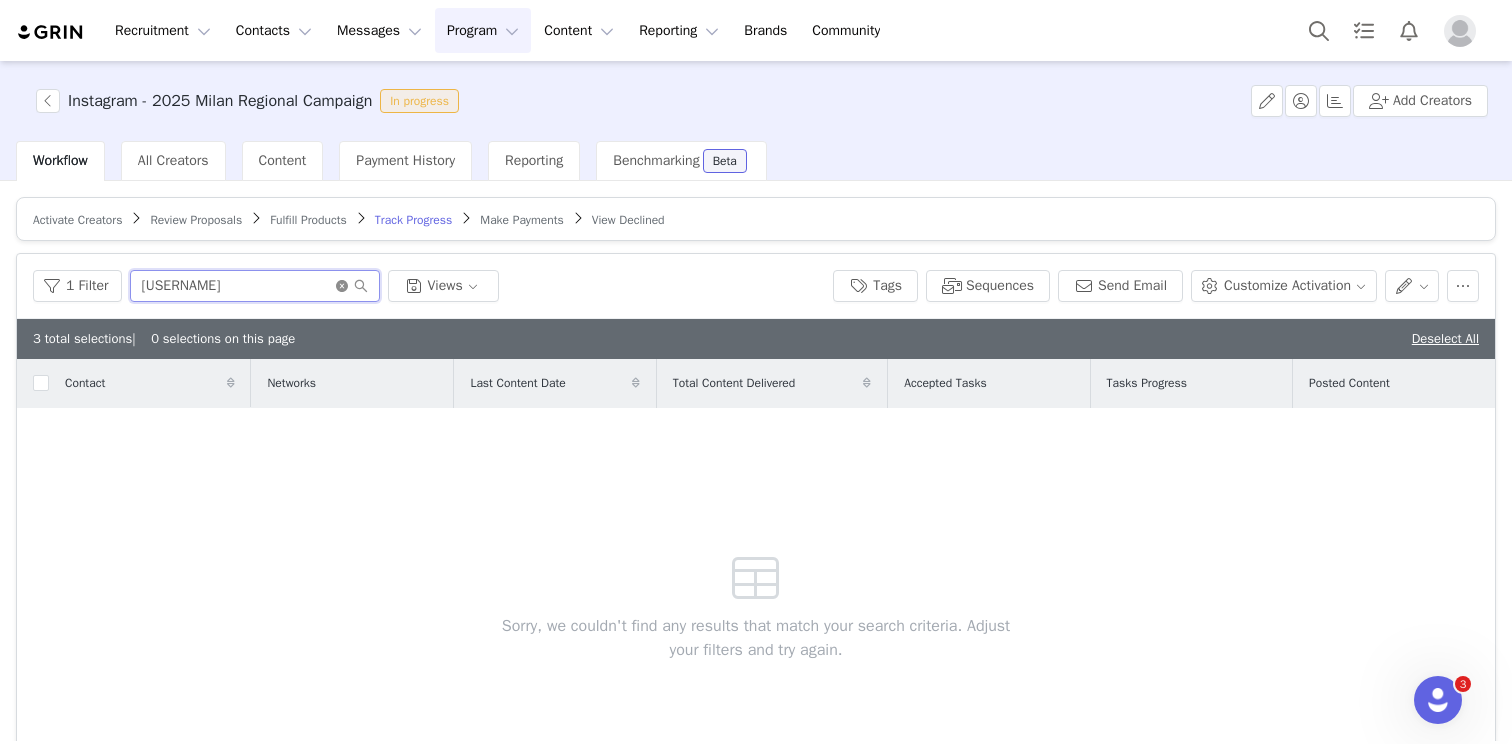 type on "[USERNAME]" 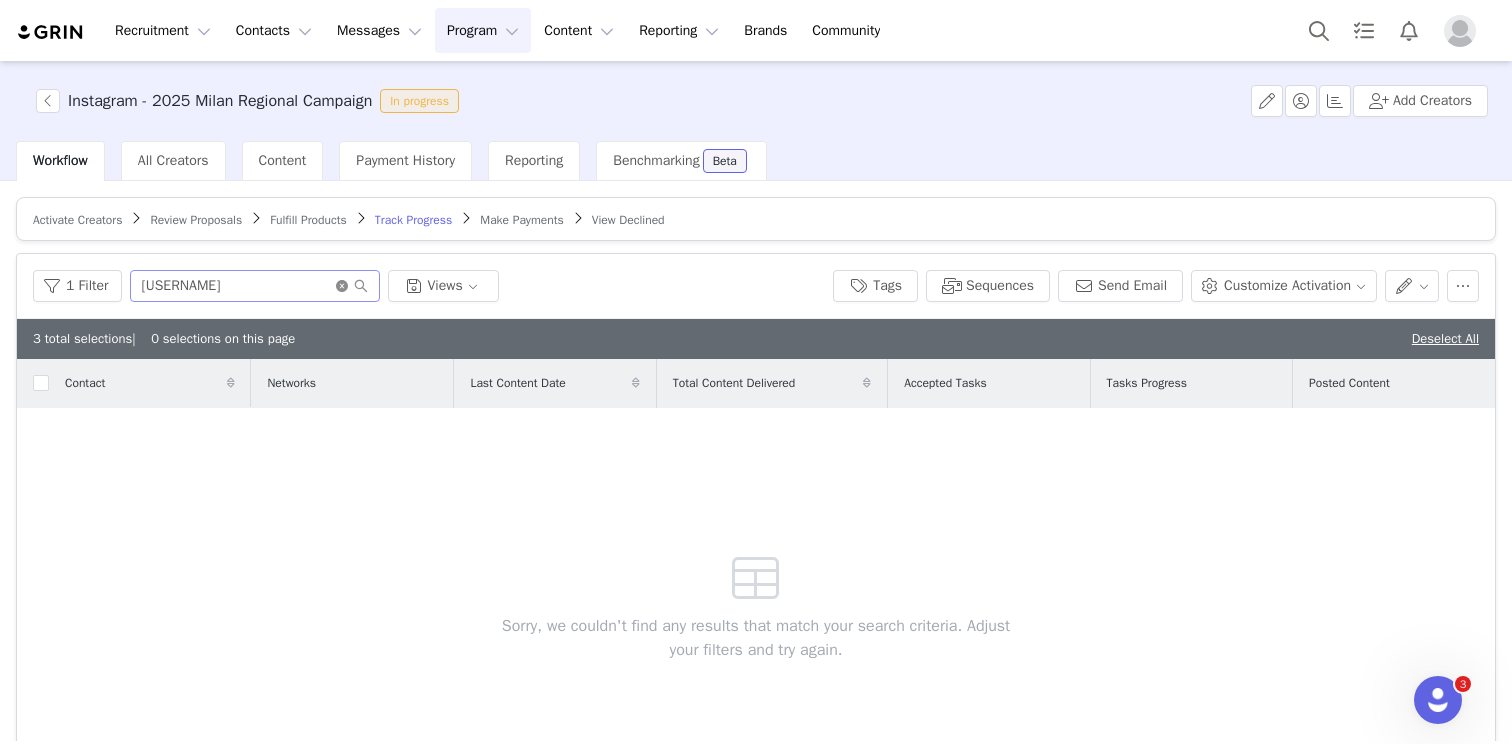 click 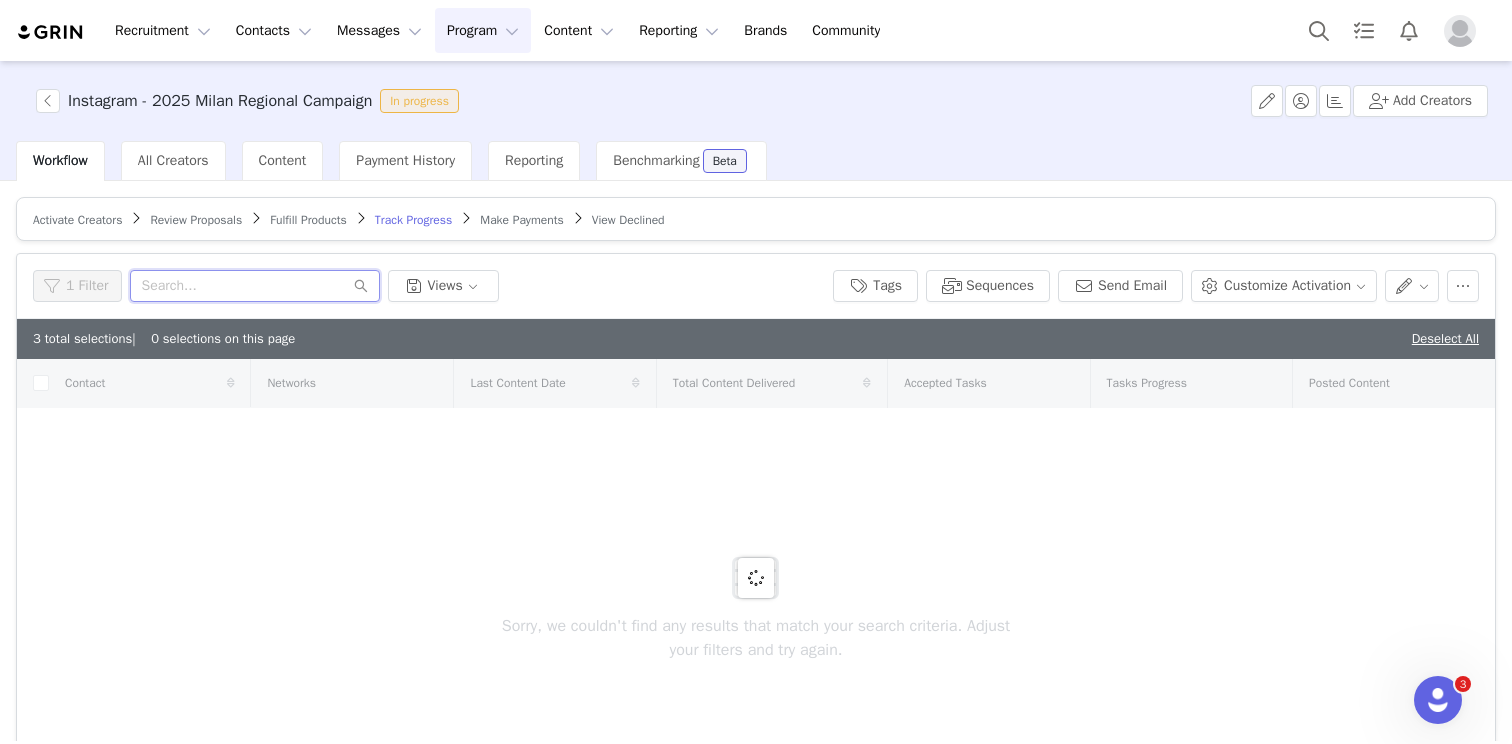 click at bounding box center [255, 286] 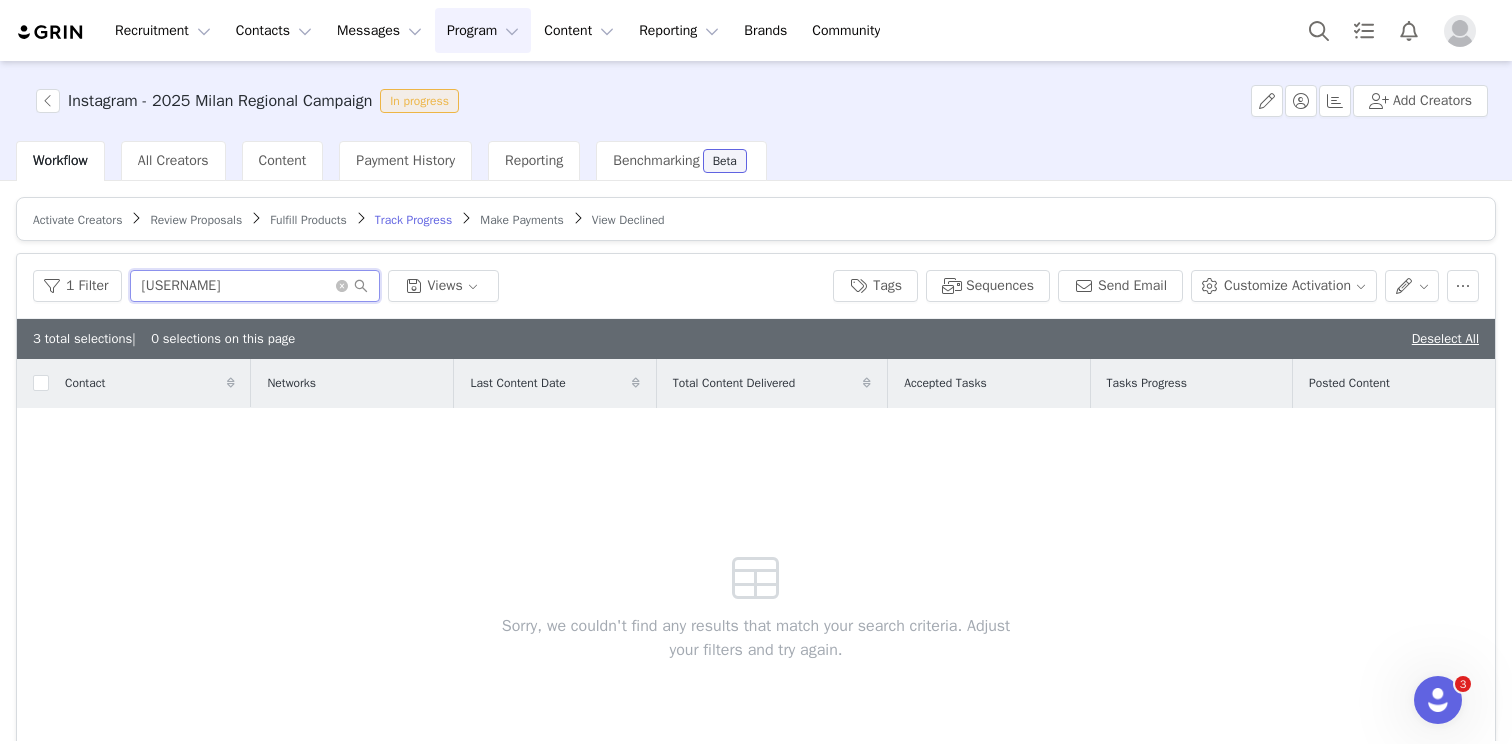 click on "[USERNAME]" at bounding box center [255, 286] 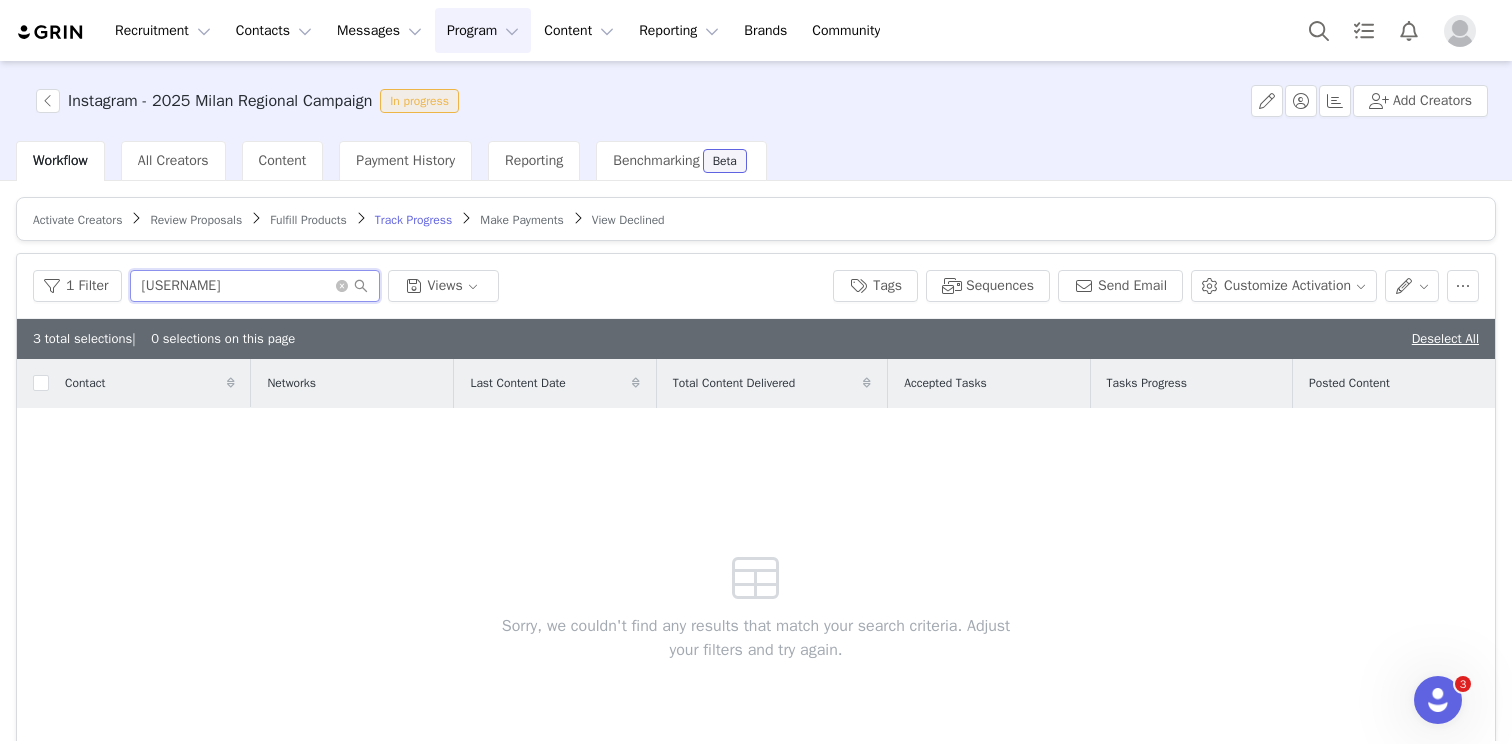 click on "[USERNAME]" at bounding box center (255, 286) 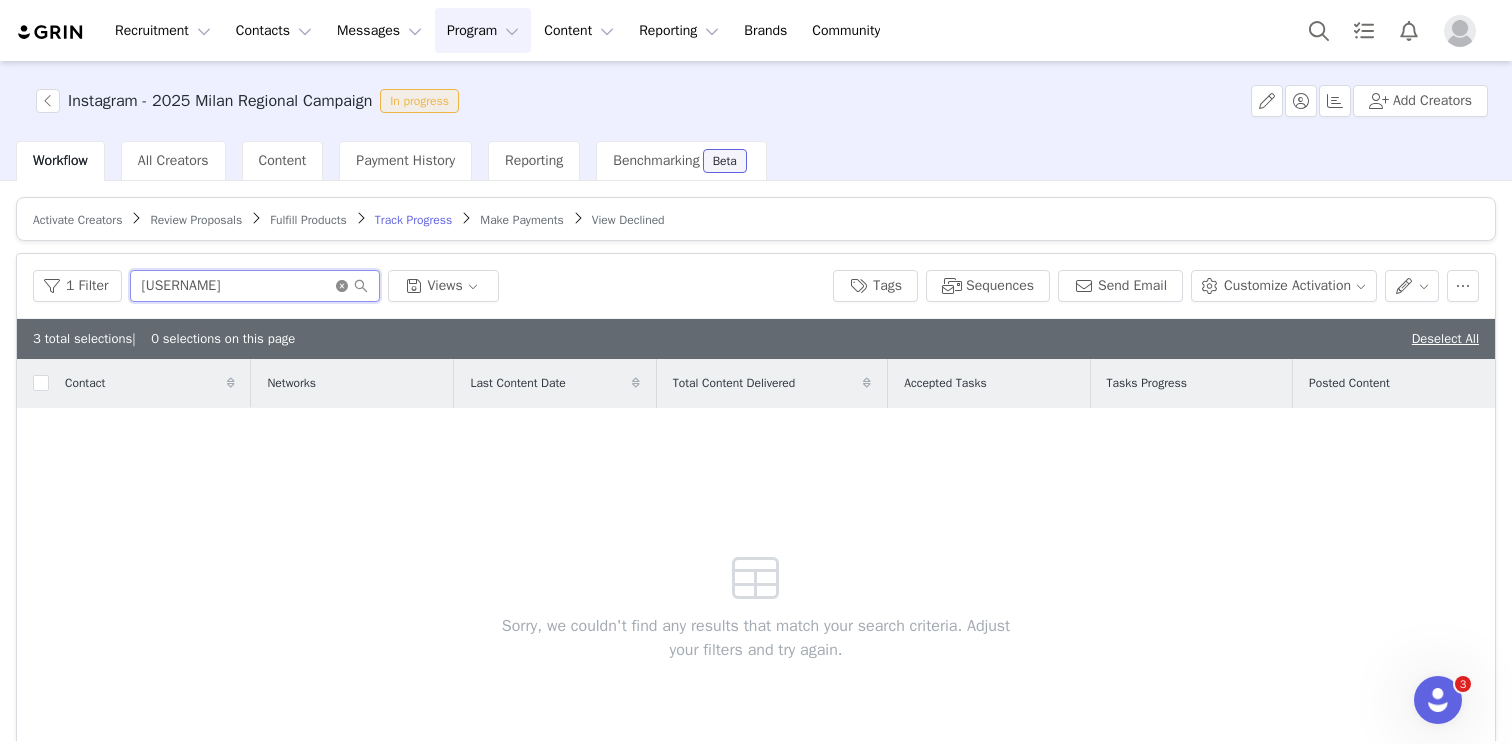 type on "[USERNAME]" 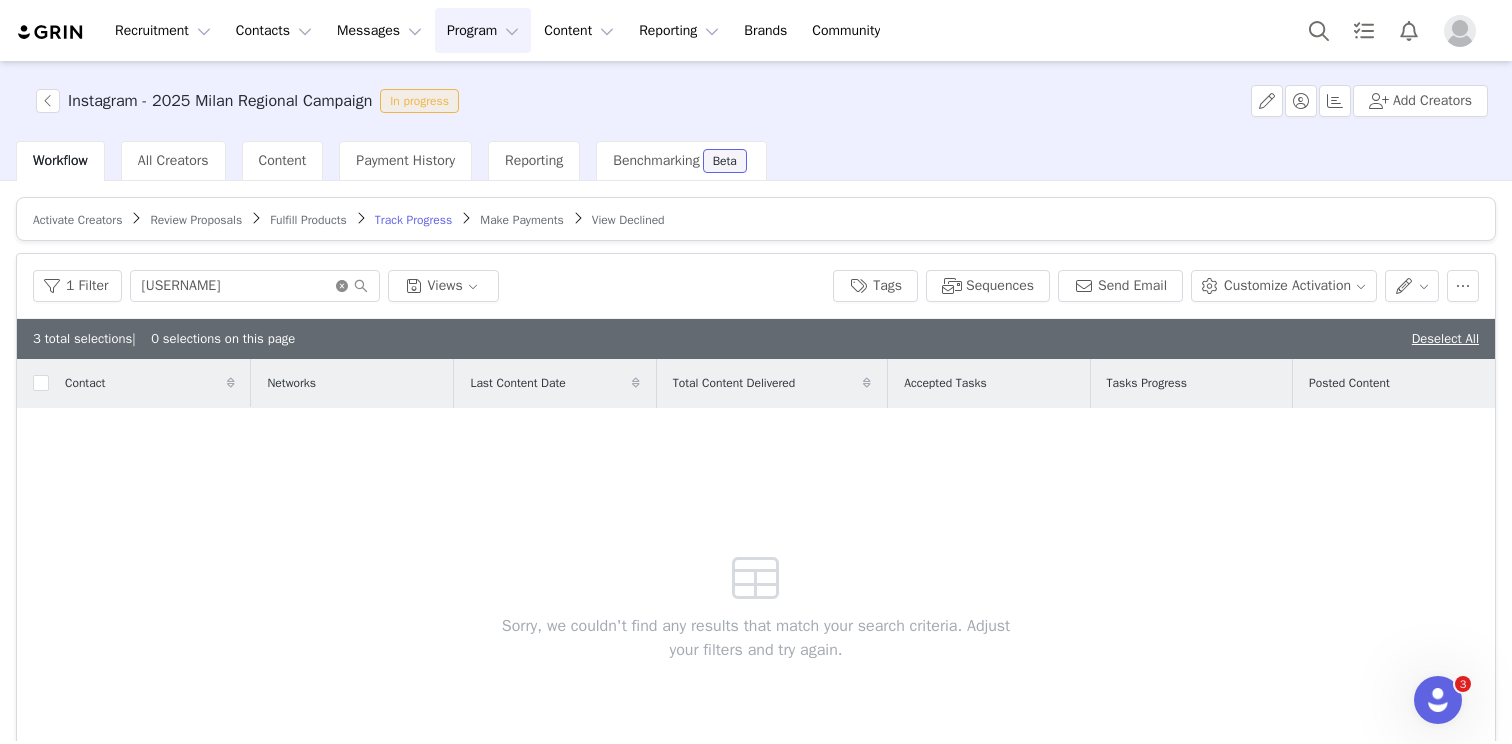 click 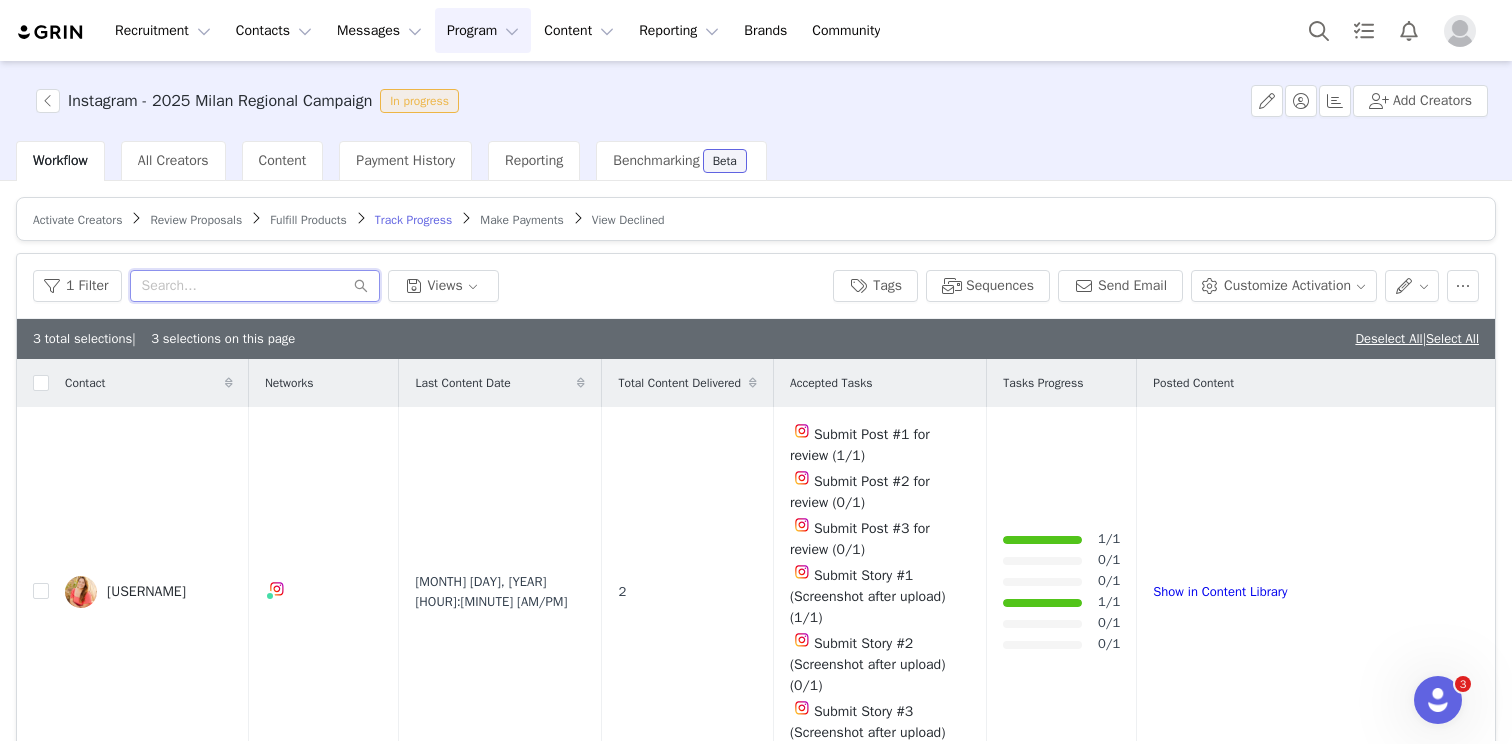 click at bounding box center [255, 286] 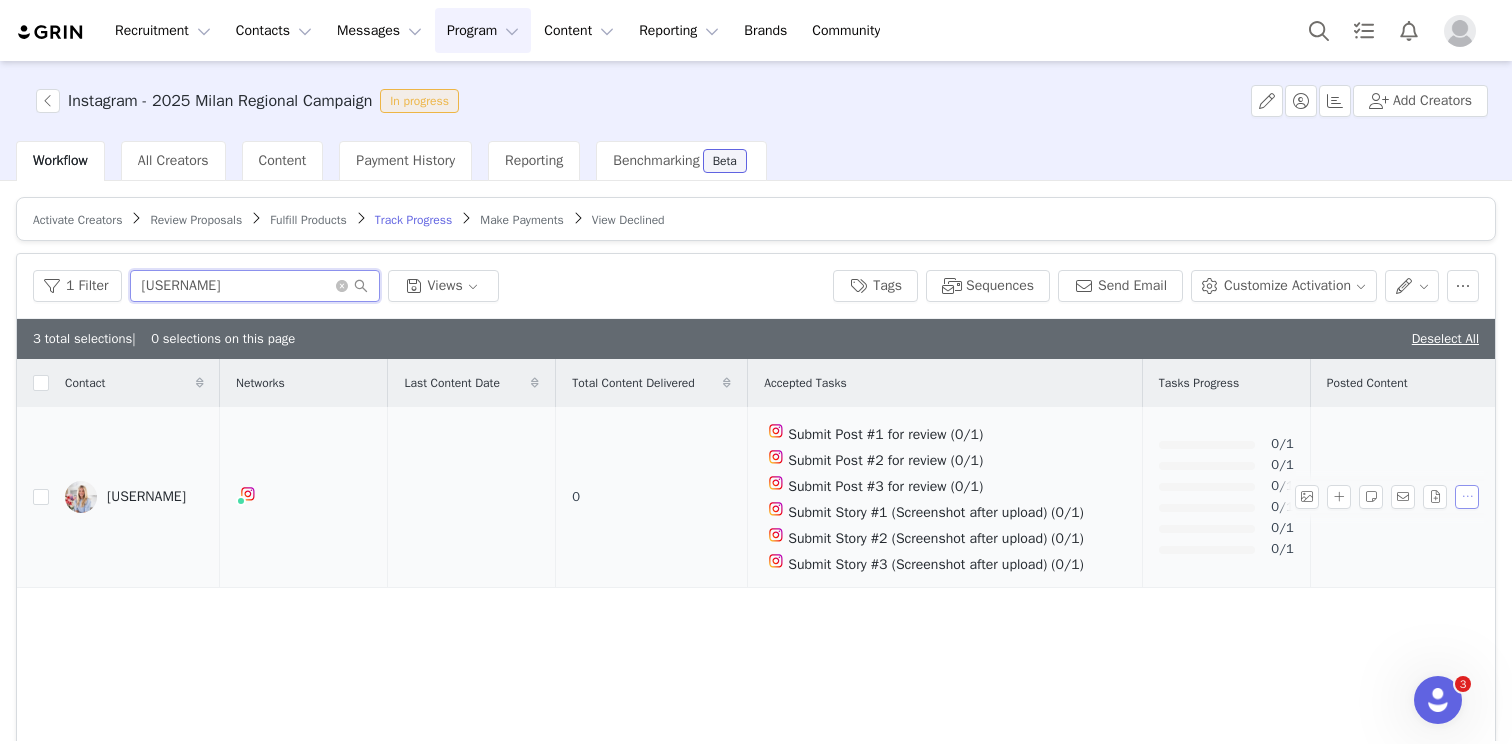 type on "[USERNAME]" 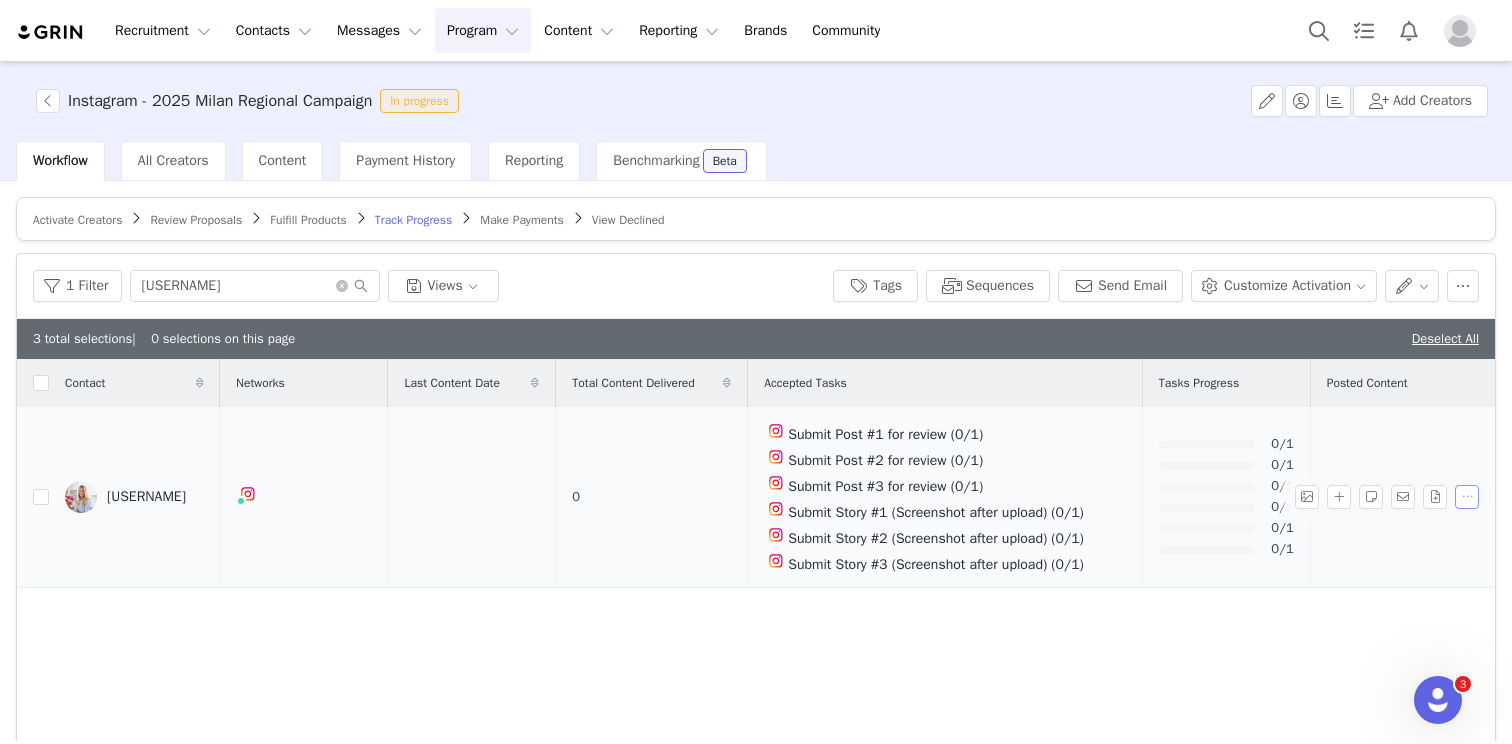 click at bounding box center [1467, 497] 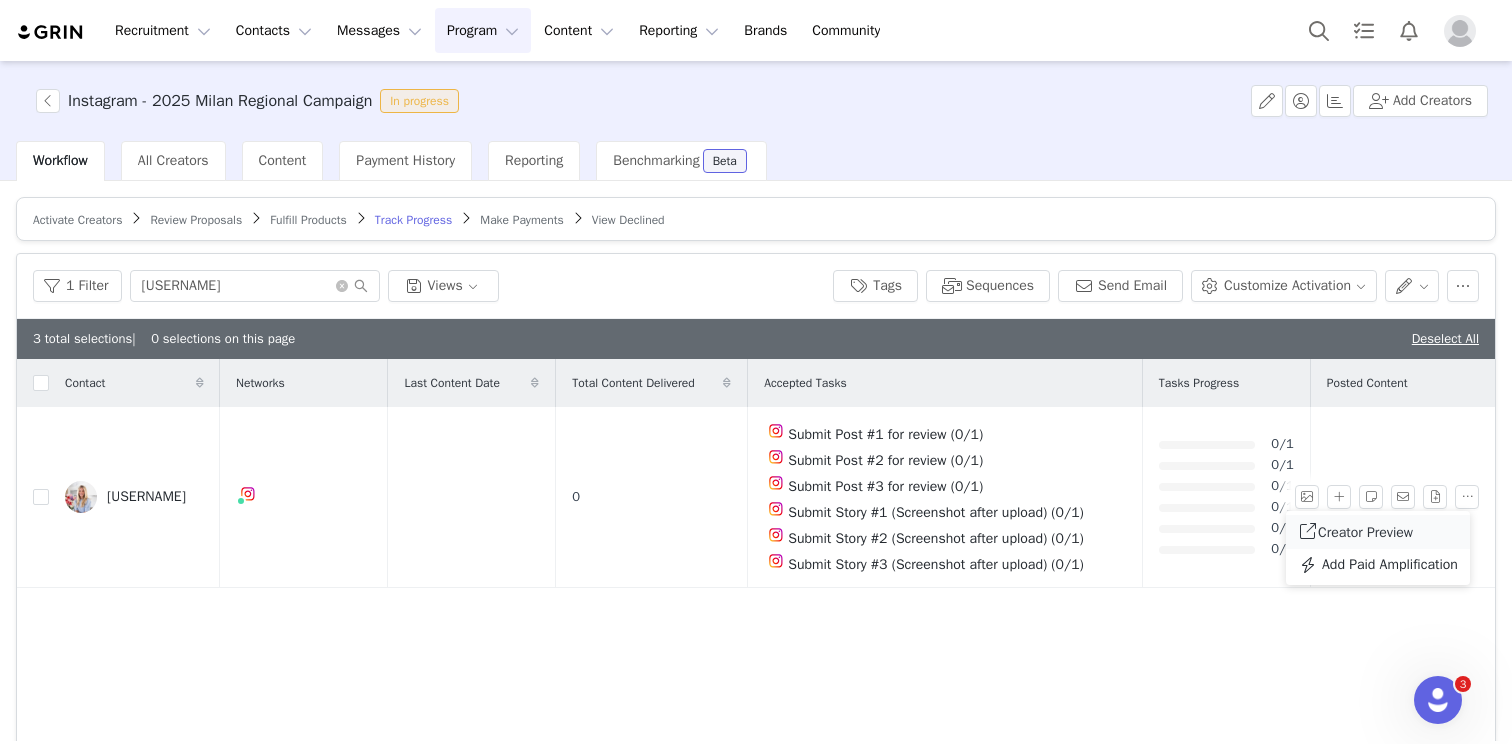 click on "Creator Preview" at bounding box center (1365, 532) 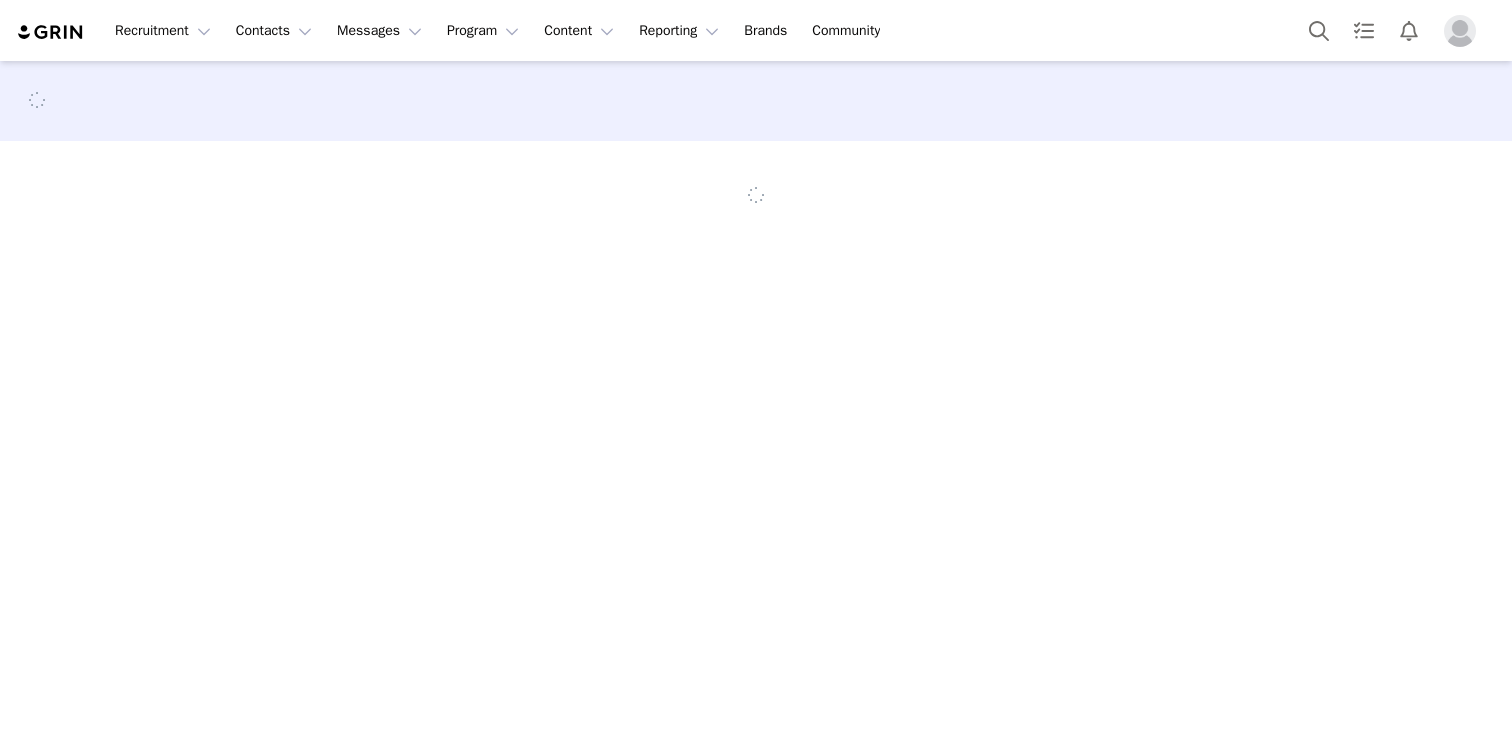 scroll, scrollTop: 0, scrollLeft: 0, axis: both 